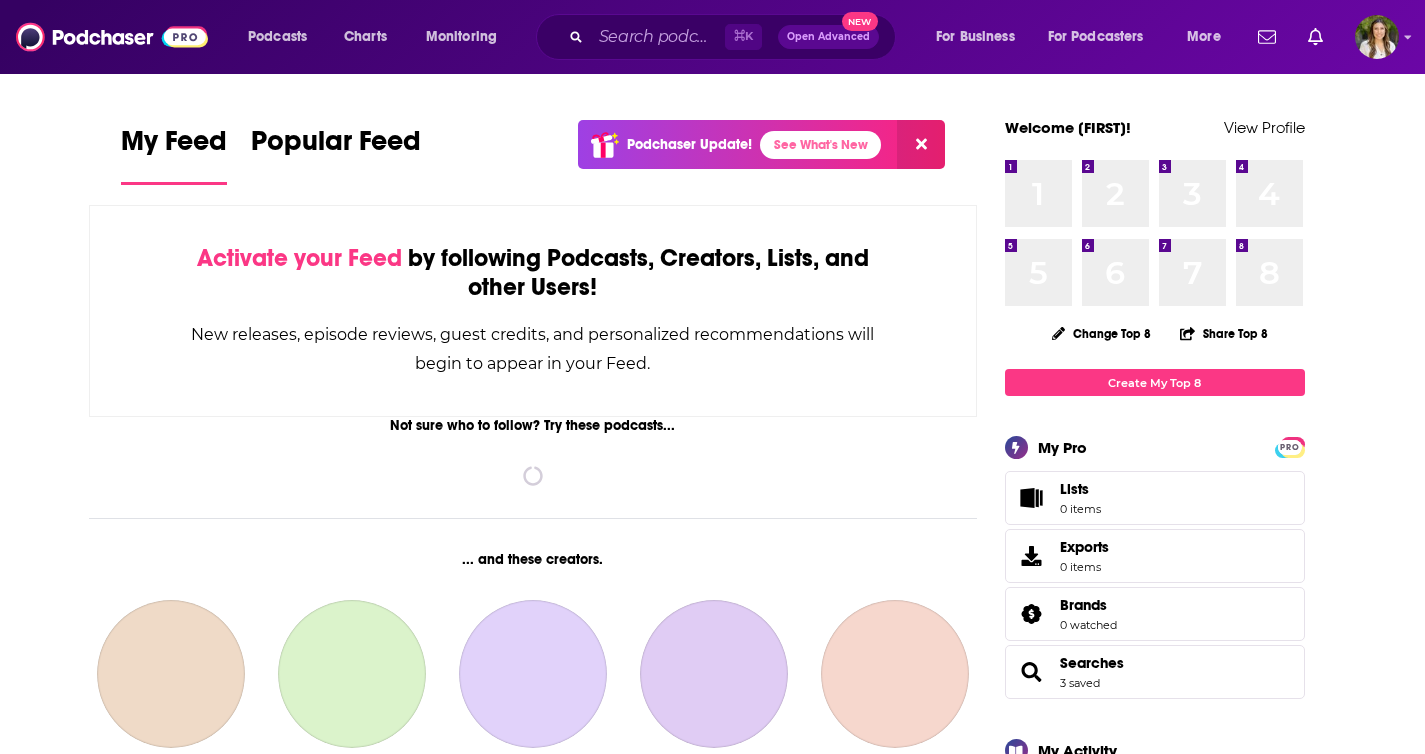 scroll, scrollTop: 0, scrollLeft: 0, axis: both 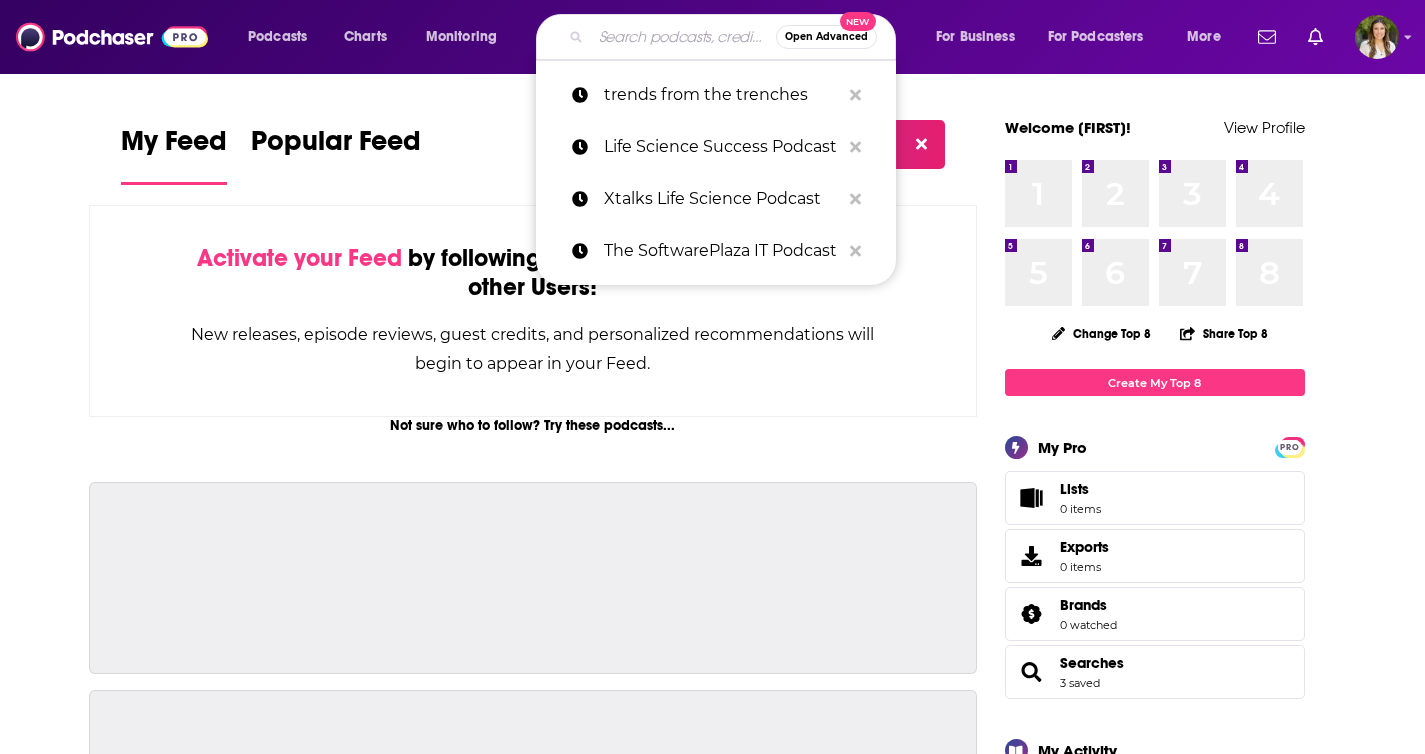 click at bounding box center [683, 37] 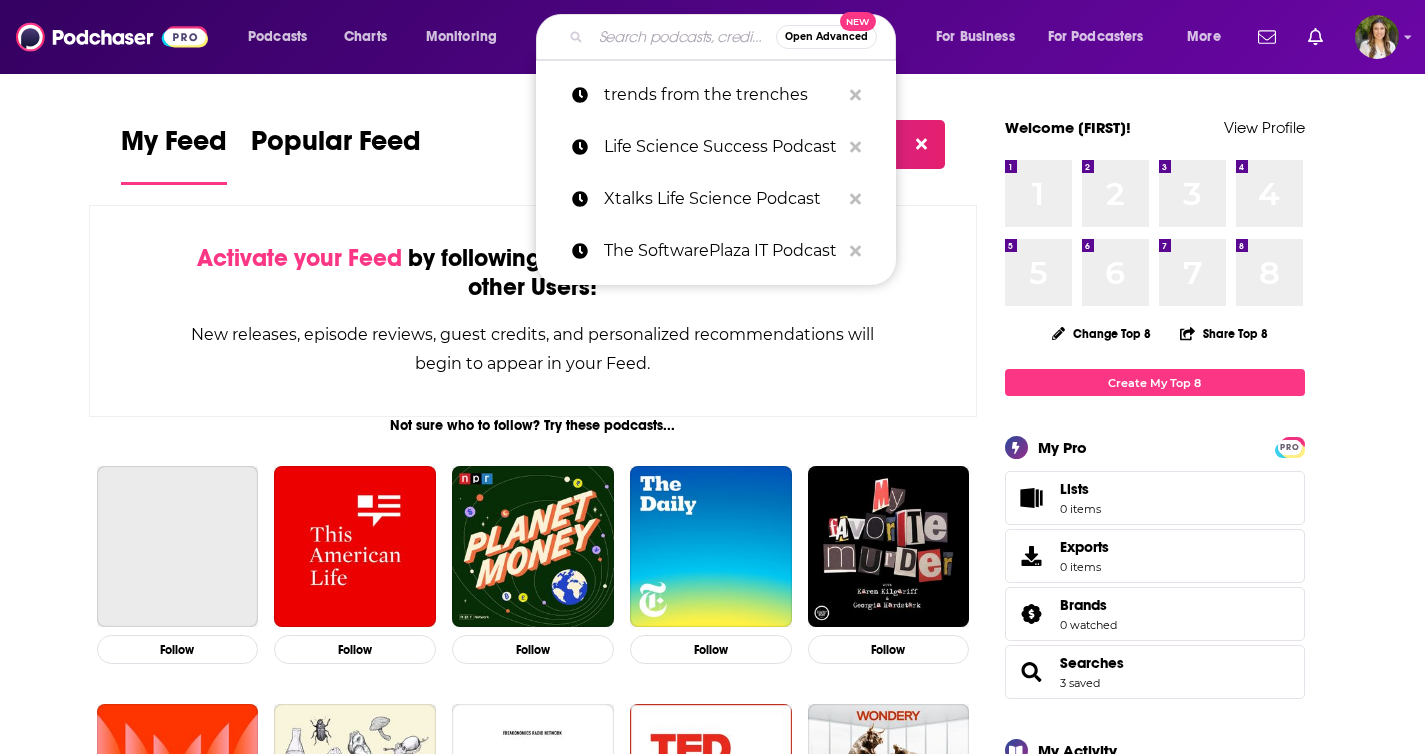 paste on "vmware cto" 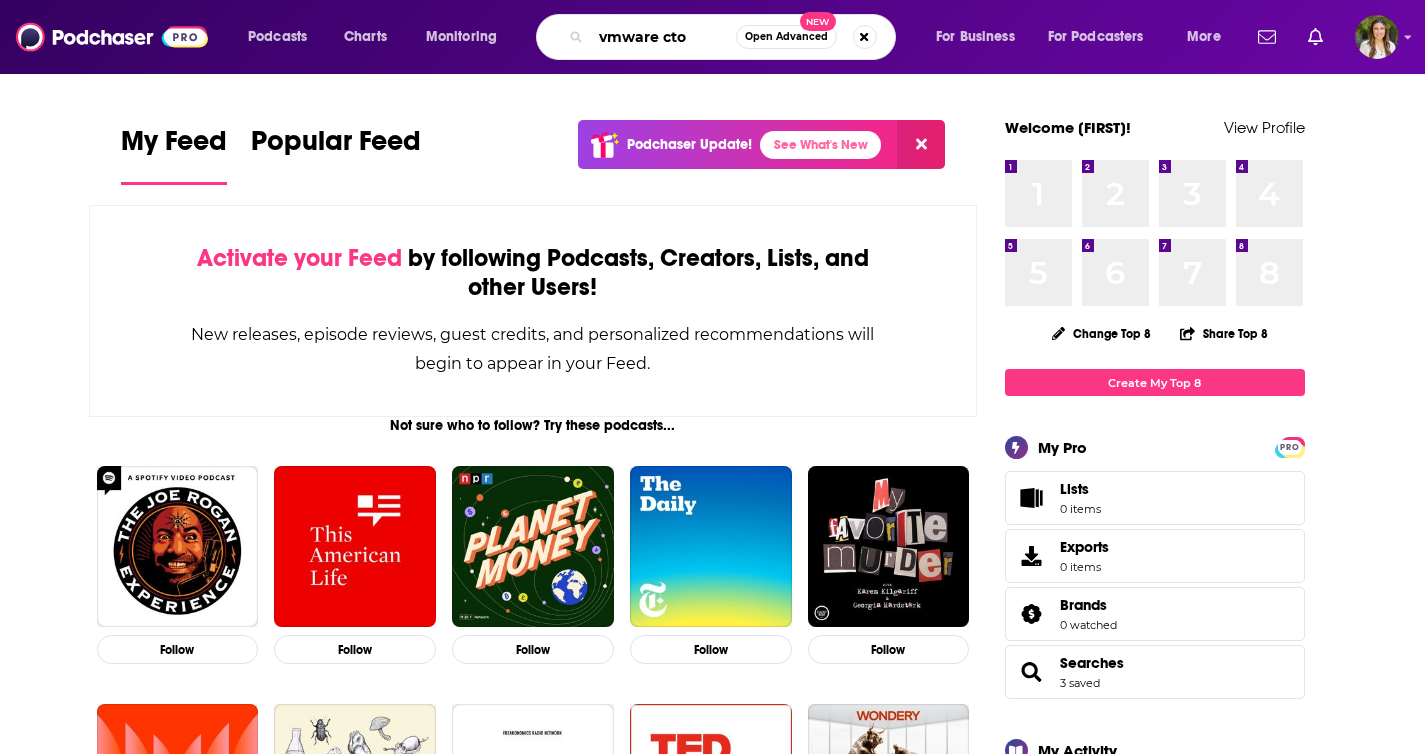 type on "vmware cto" 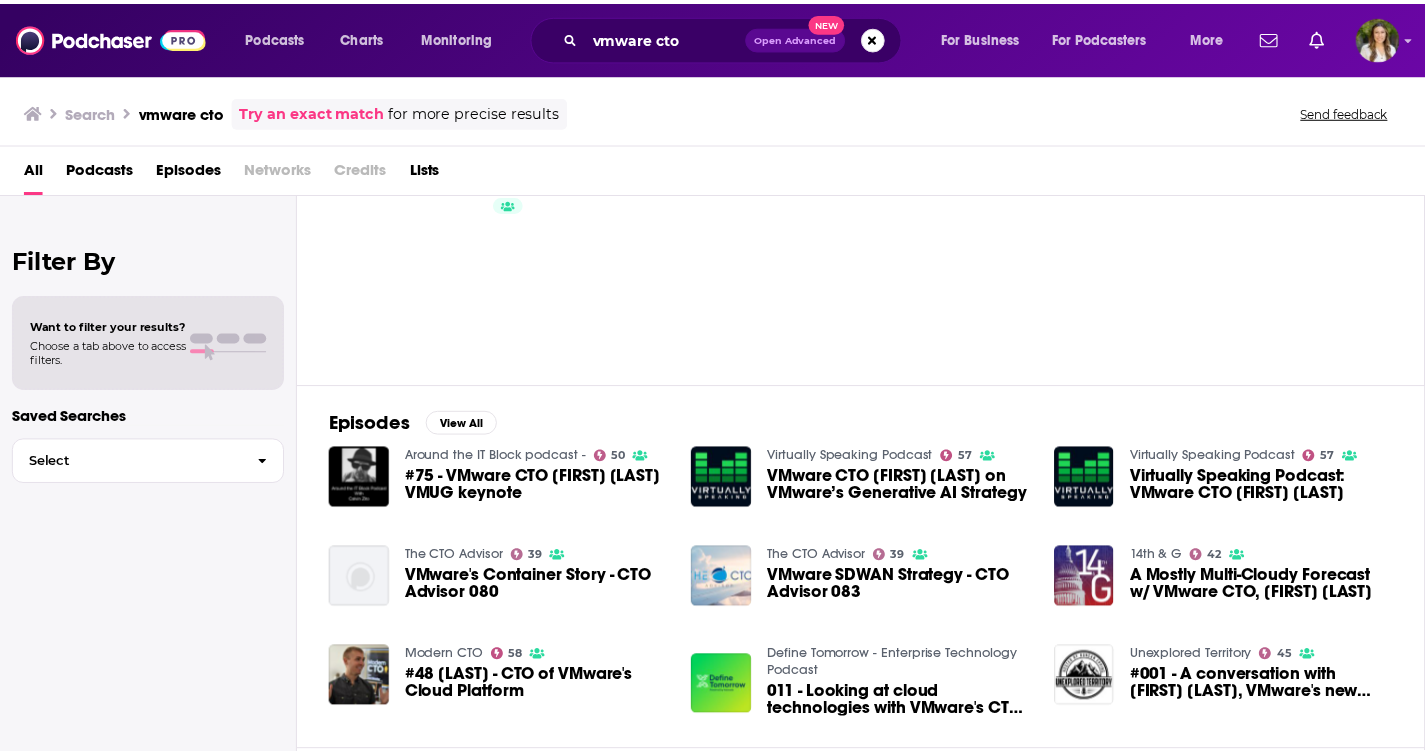 scroll, scrollTop: 90, scrollLeft: 0, axis: vertical 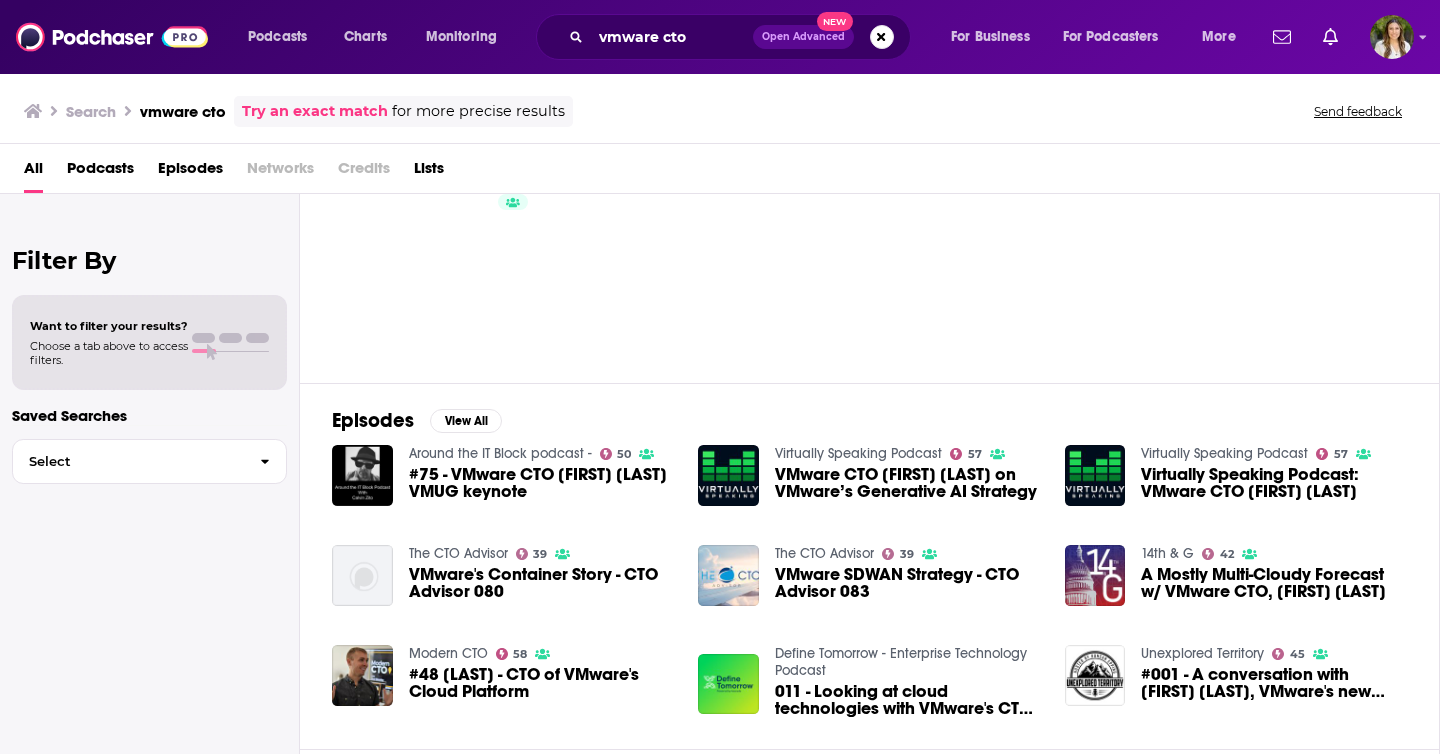 click on "Choose a tab above to access filters." at bounding box center [109, 353] 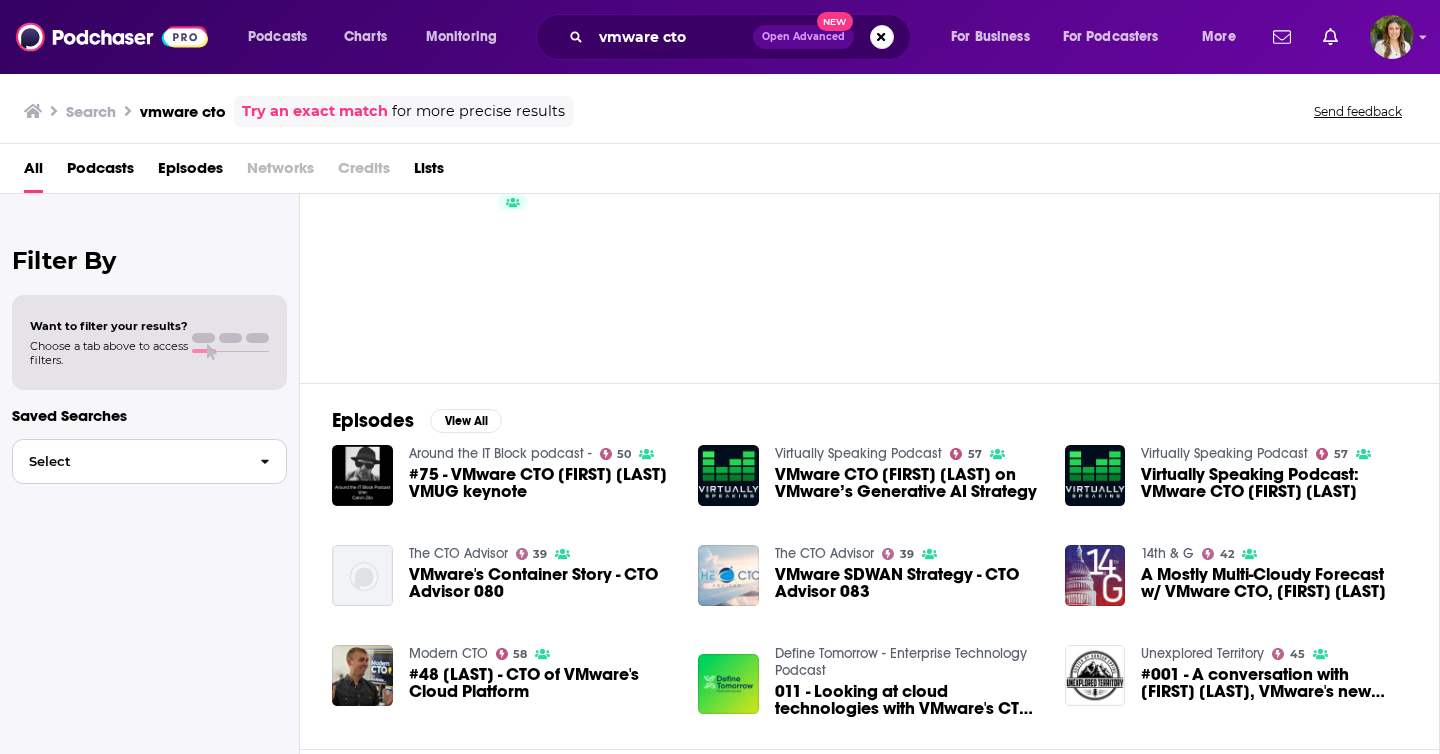 click on "Select" at bounding box center (149, 461) 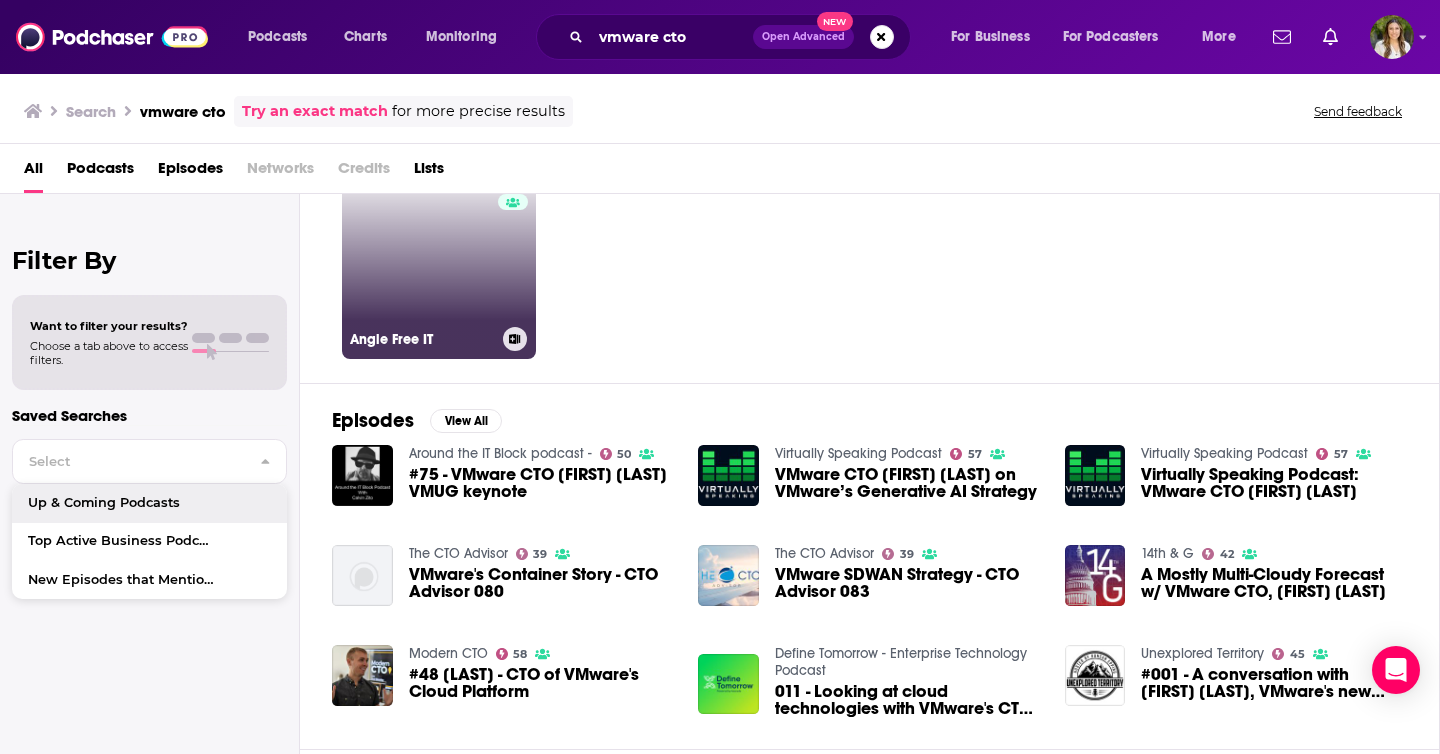 click on "7 Angle Free IT" at bounding box center [439, 262] 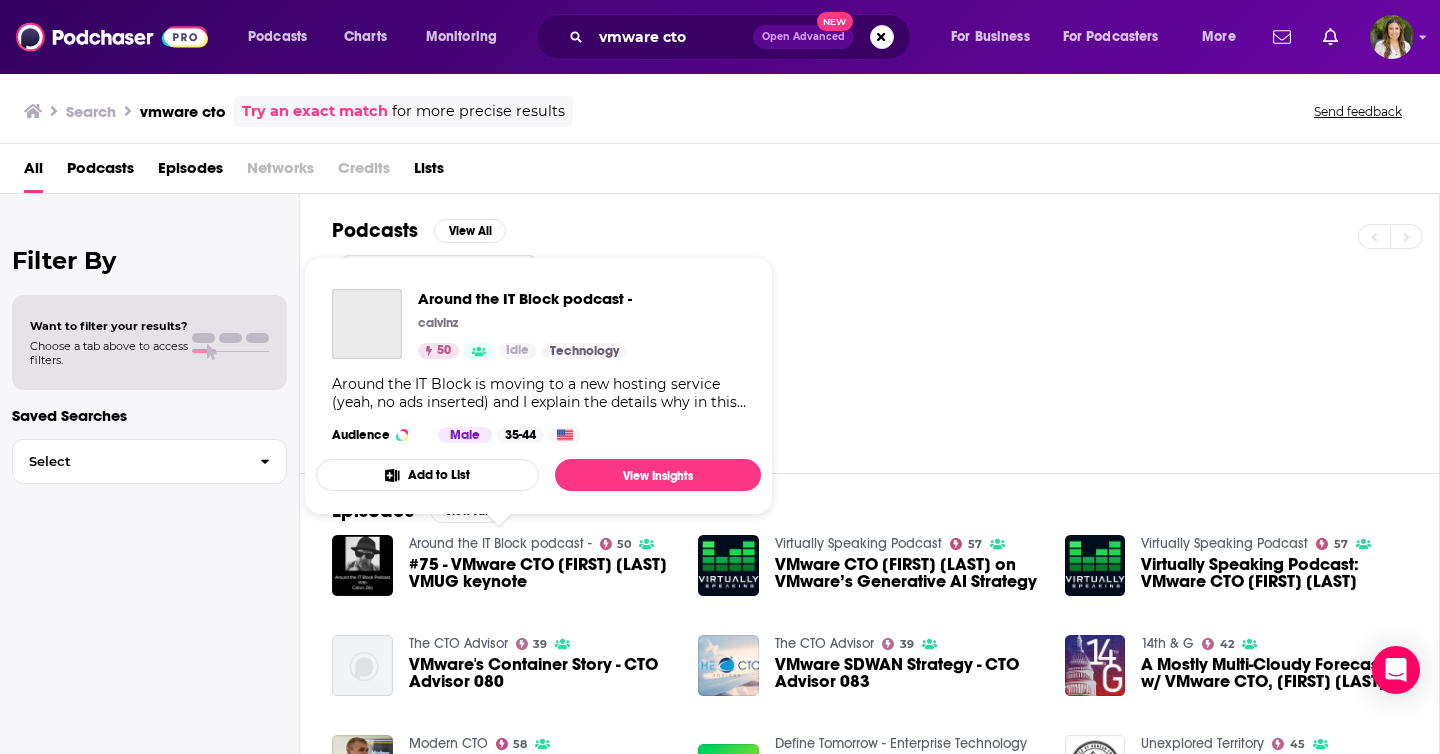 click on "Around the IT Block podcast -" at bounding box center [500, 543] 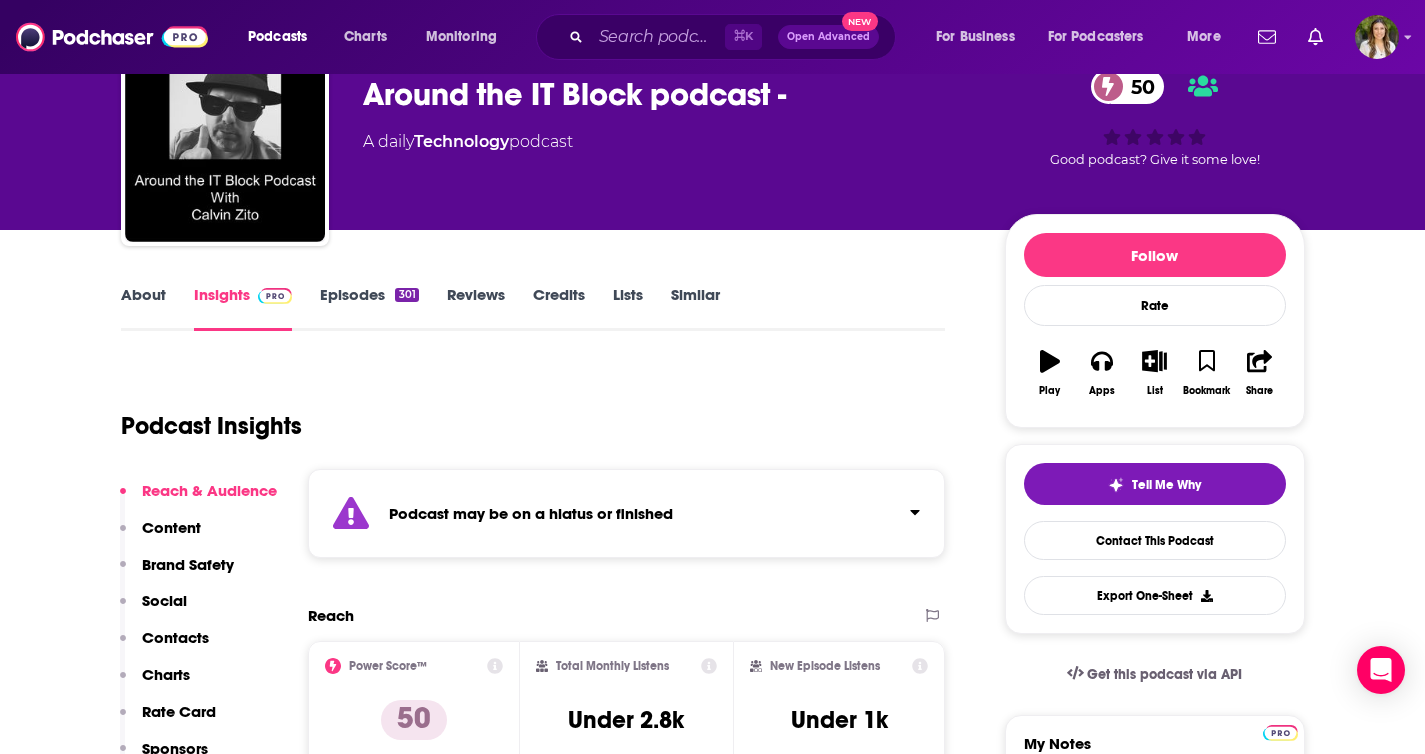 scroll, scrollTop: 99, scrollLeft: 0, axis: vertical 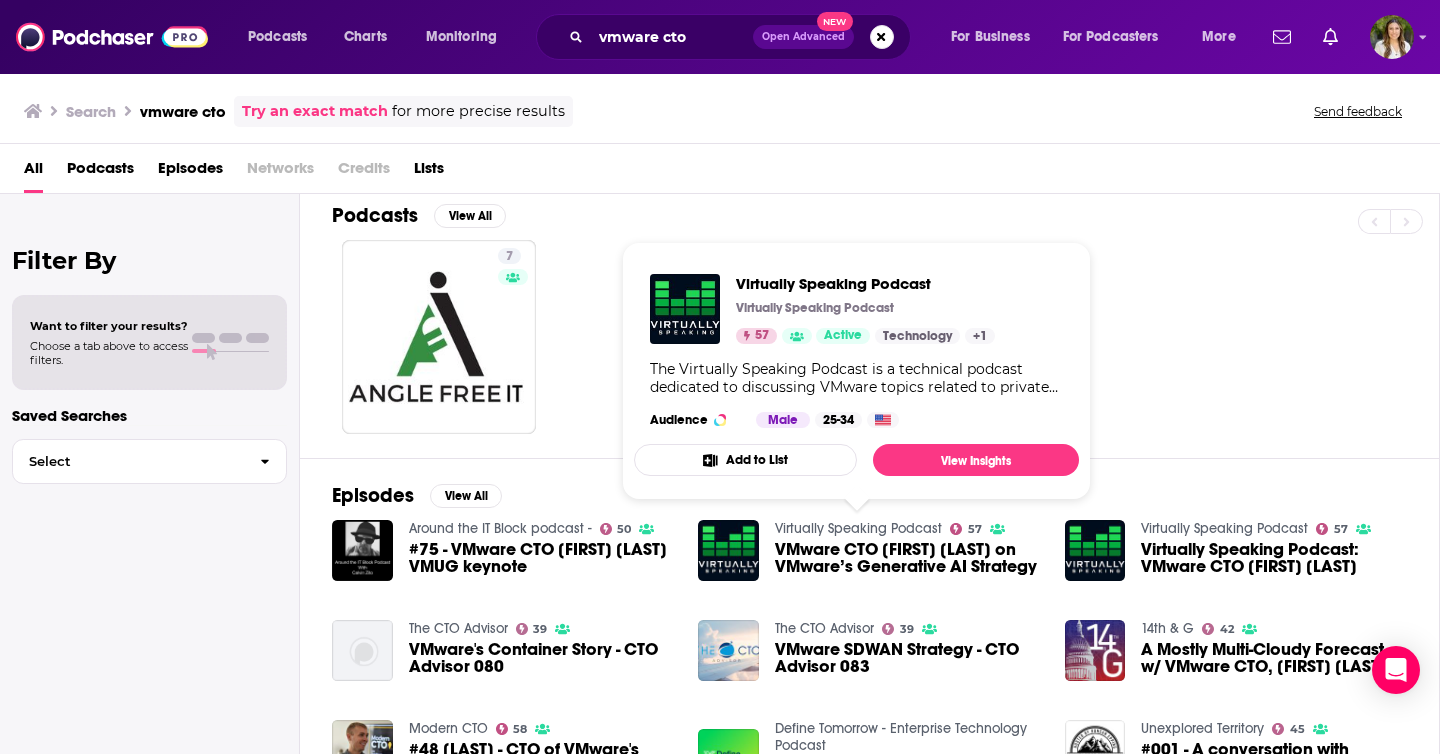 click on "Virtually Speaking Podcast" at bounding box center (858, 528) 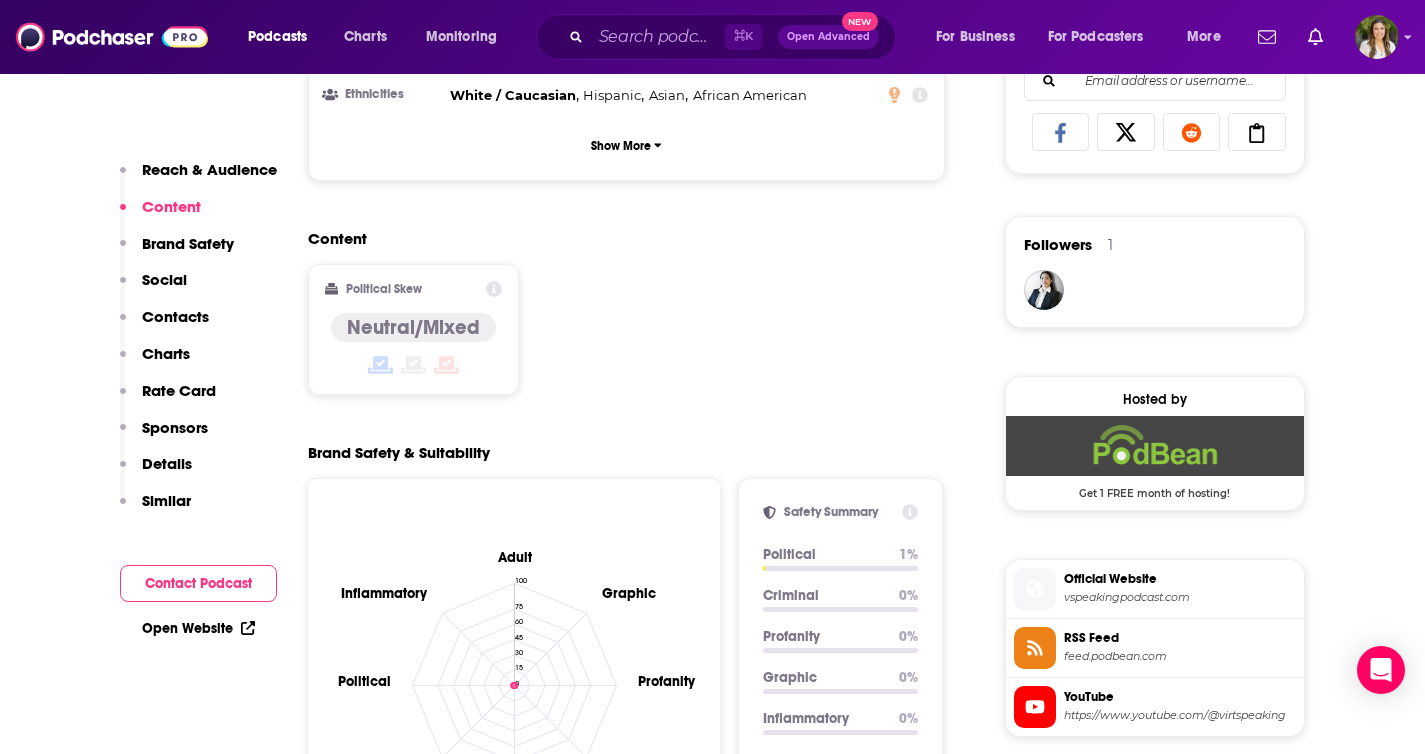 scroll, scrollTop: 0, scrollLeft: 0, axis: both 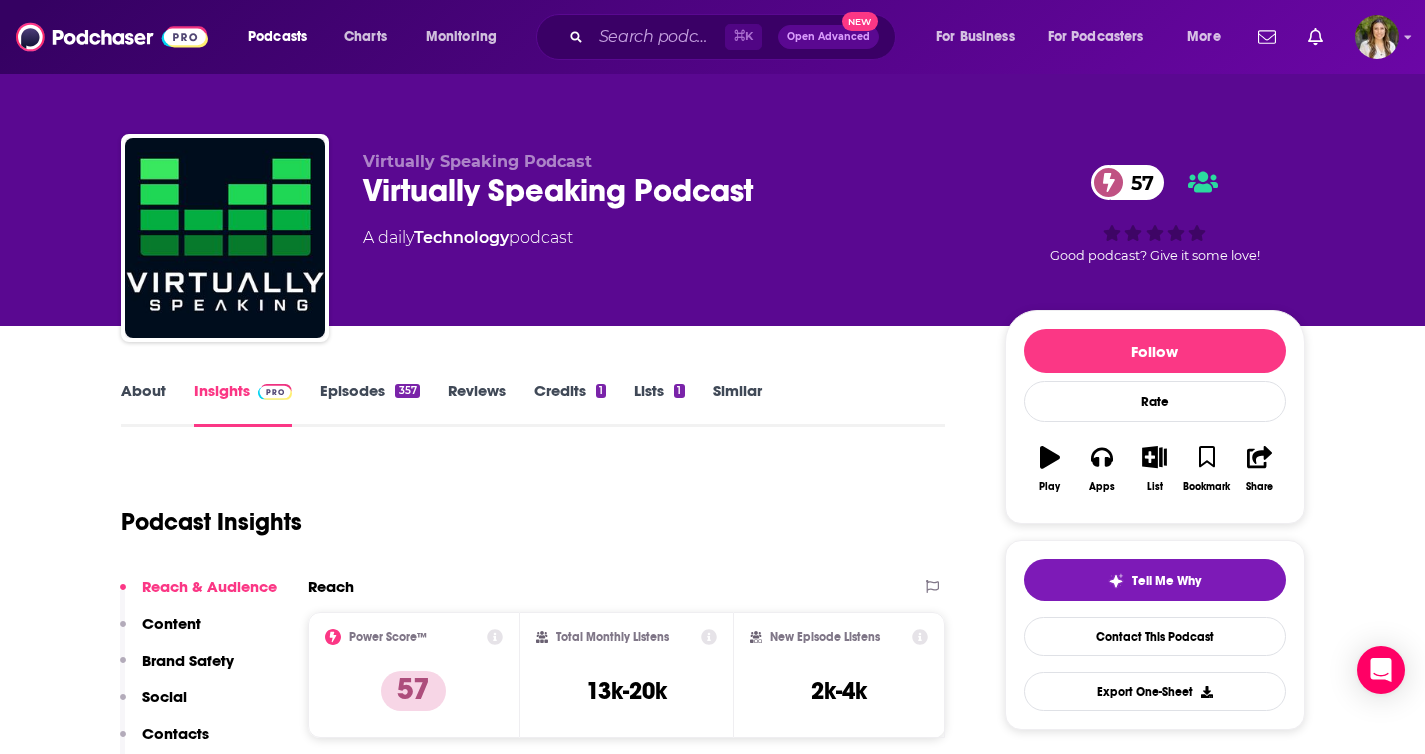 click on "About" at bounding box center [143, 404] 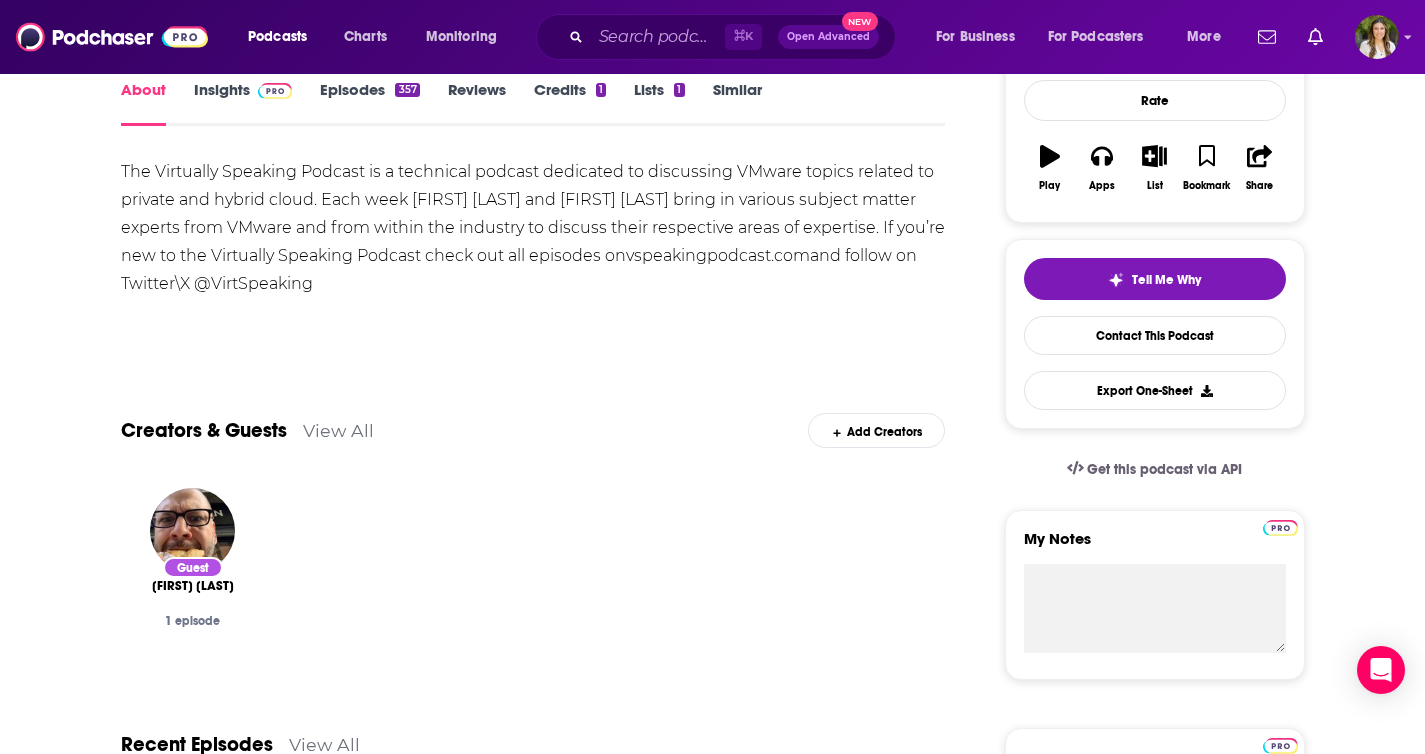 scroll, scrollTop: 0, scrollLeft: 0, axis: both 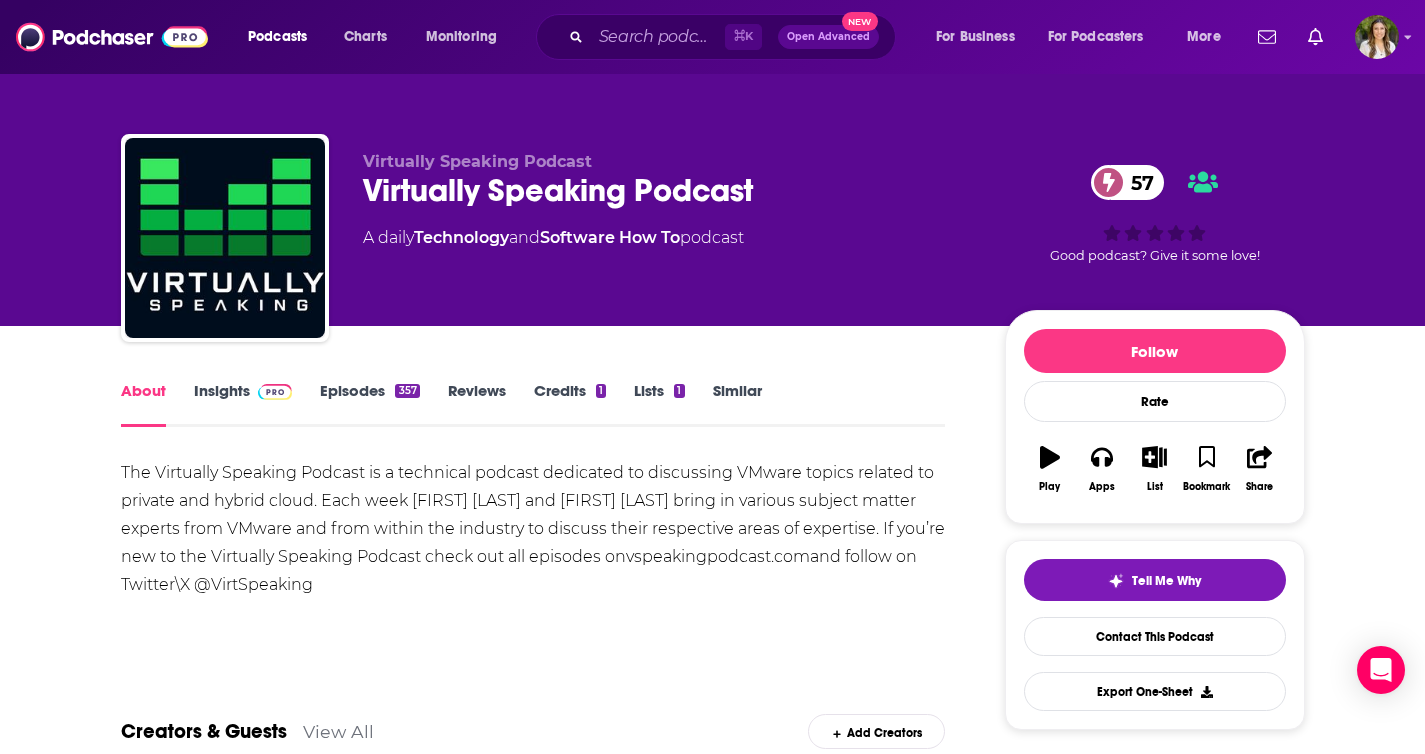 click on "Episodes 357" at bounding box center [369, 404] 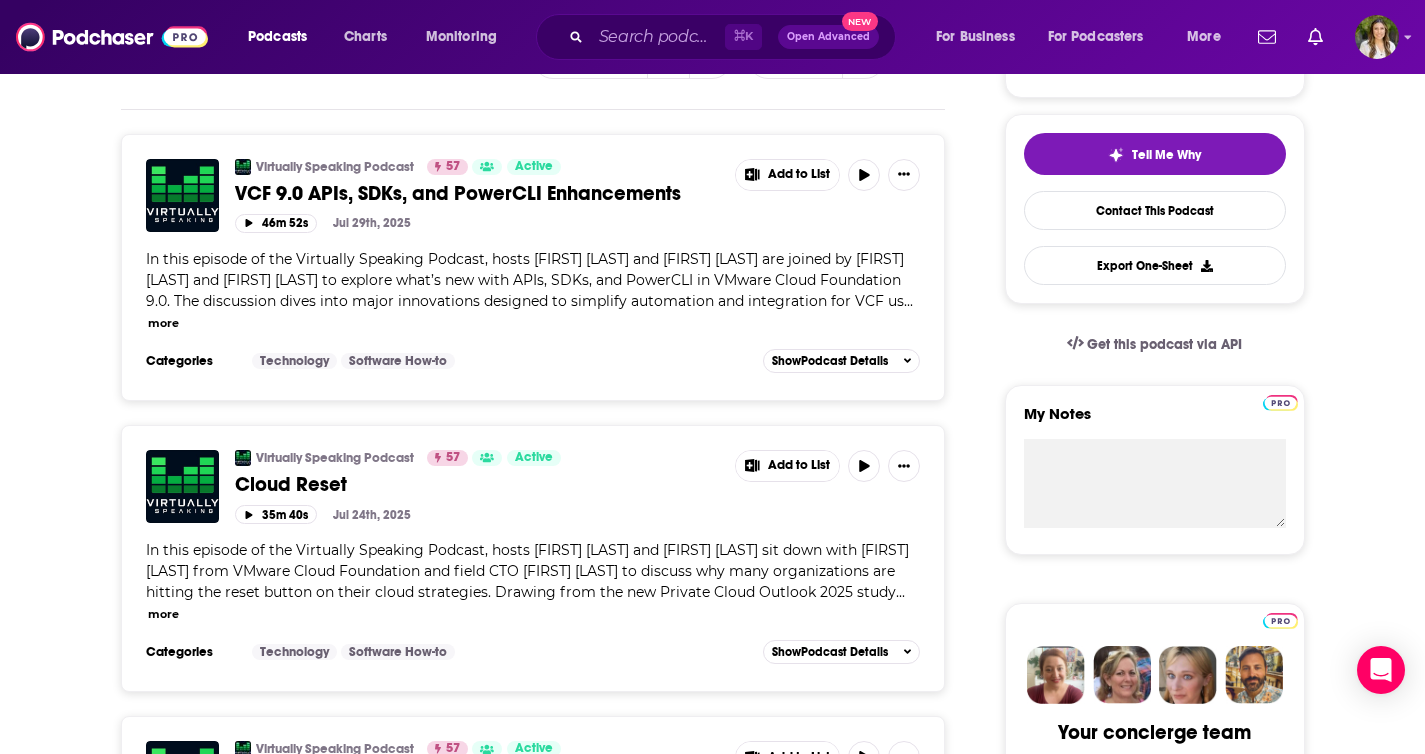 scroll, scrollTop: 439, scrollLeft: 0, axis: vertical 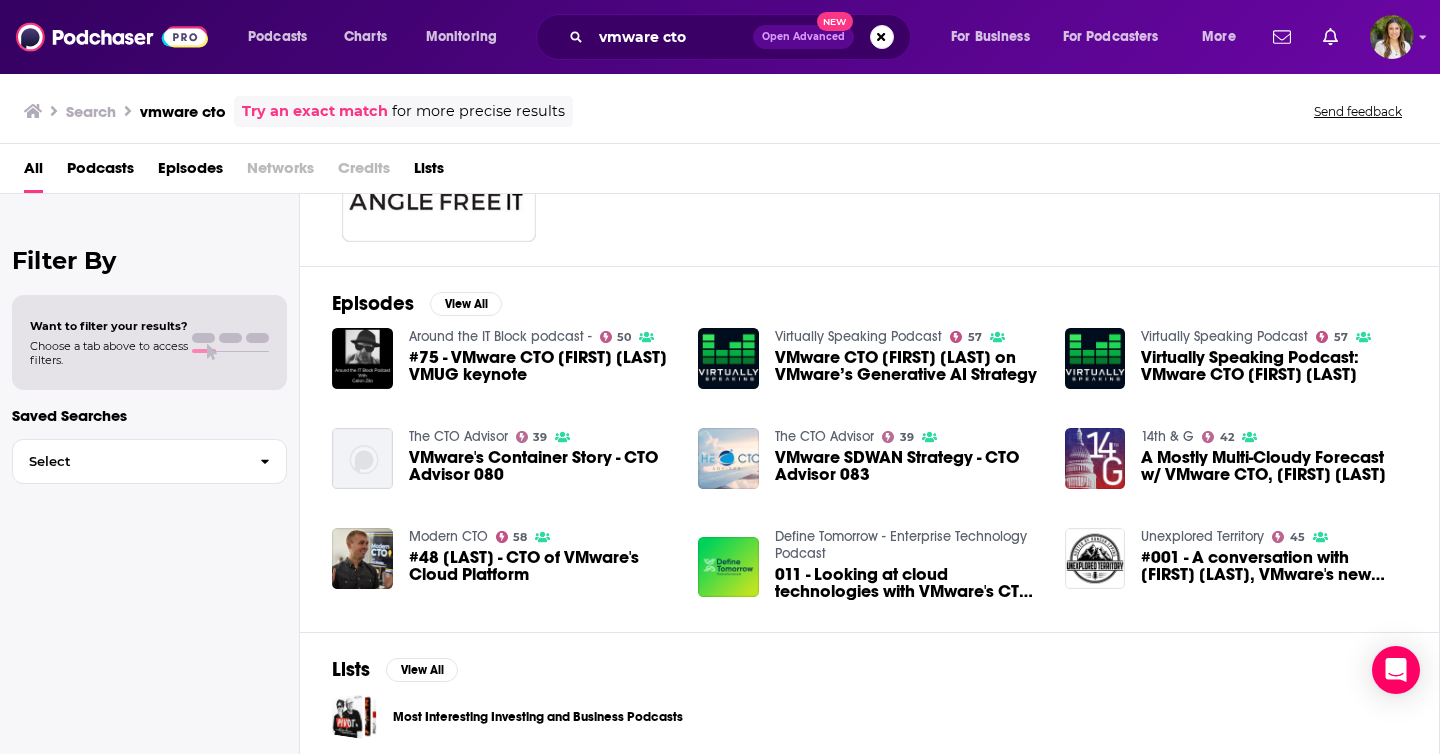 click on "Podcasts View All 7" at bounding box center (886, 126) 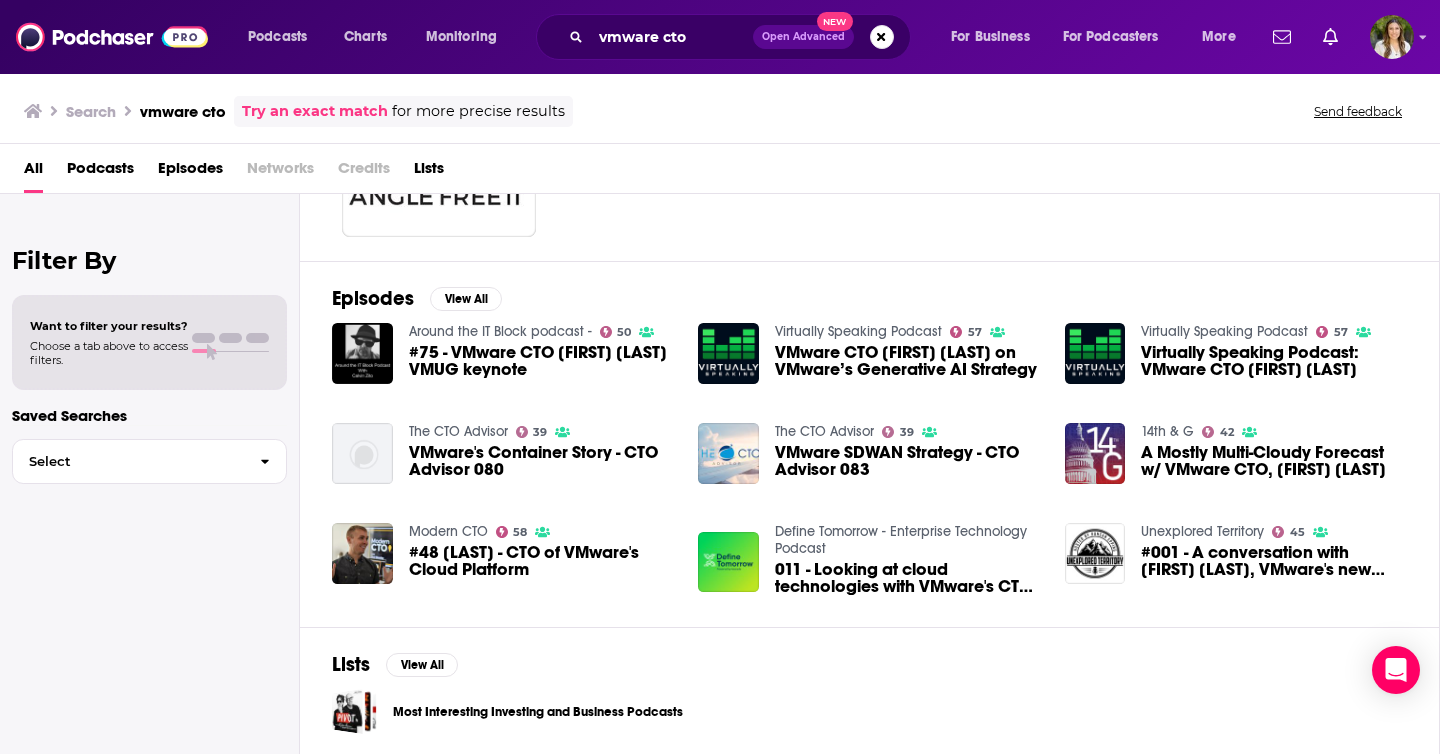 drag, startPoint x: 658, startPoint y: 258, endPoint x: 624, endPoint y: 269, distance: 35.735138 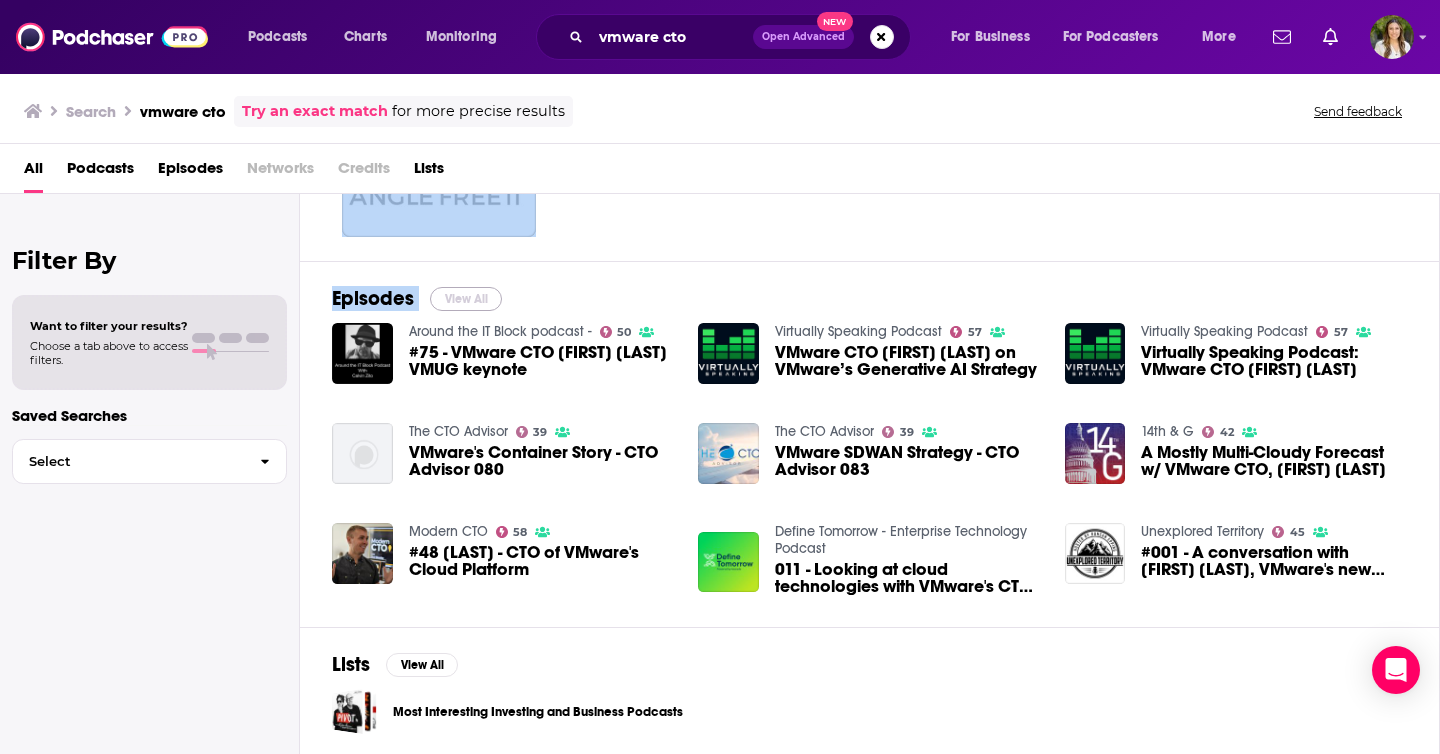 click on "View All" at bounding box center (466, 299) 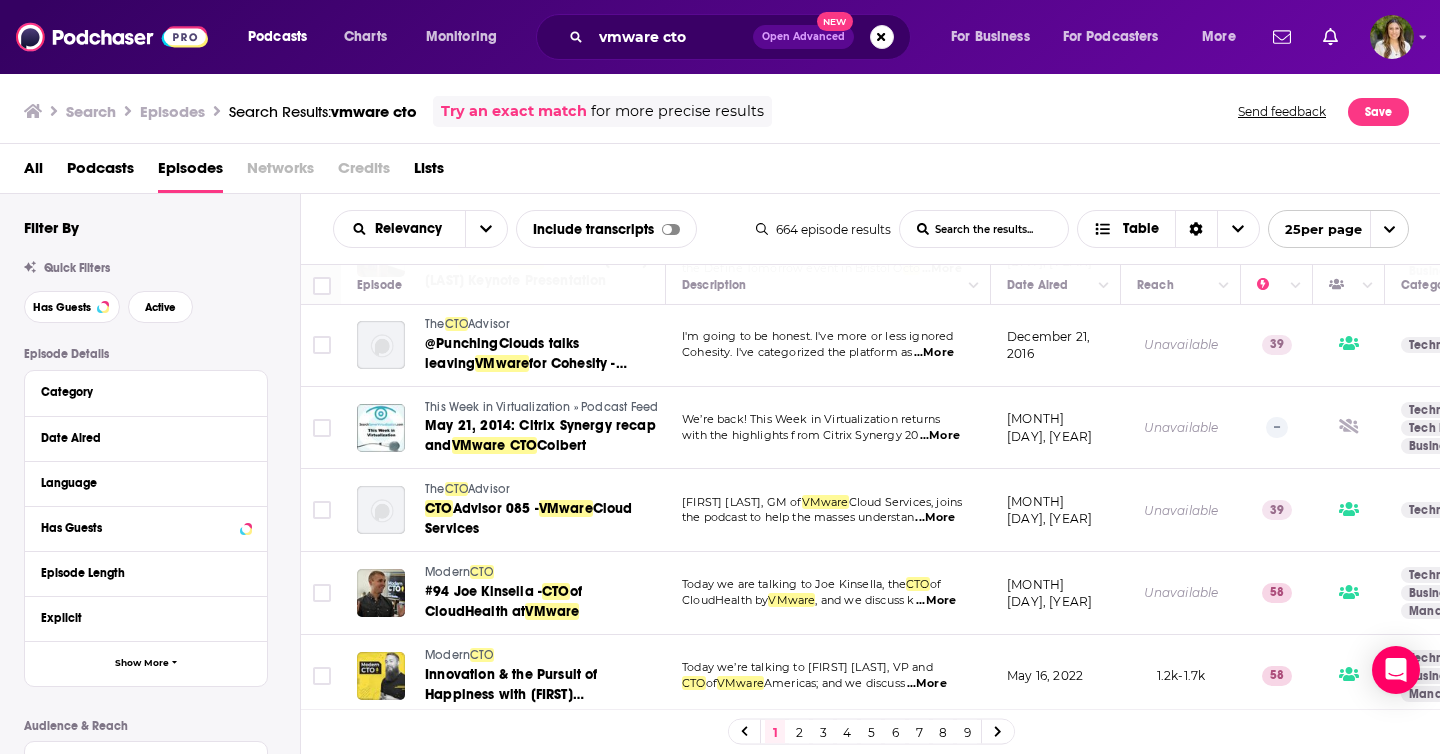 scroll, scrollTop: 1124, scrollLeft: 0, axis: vertical 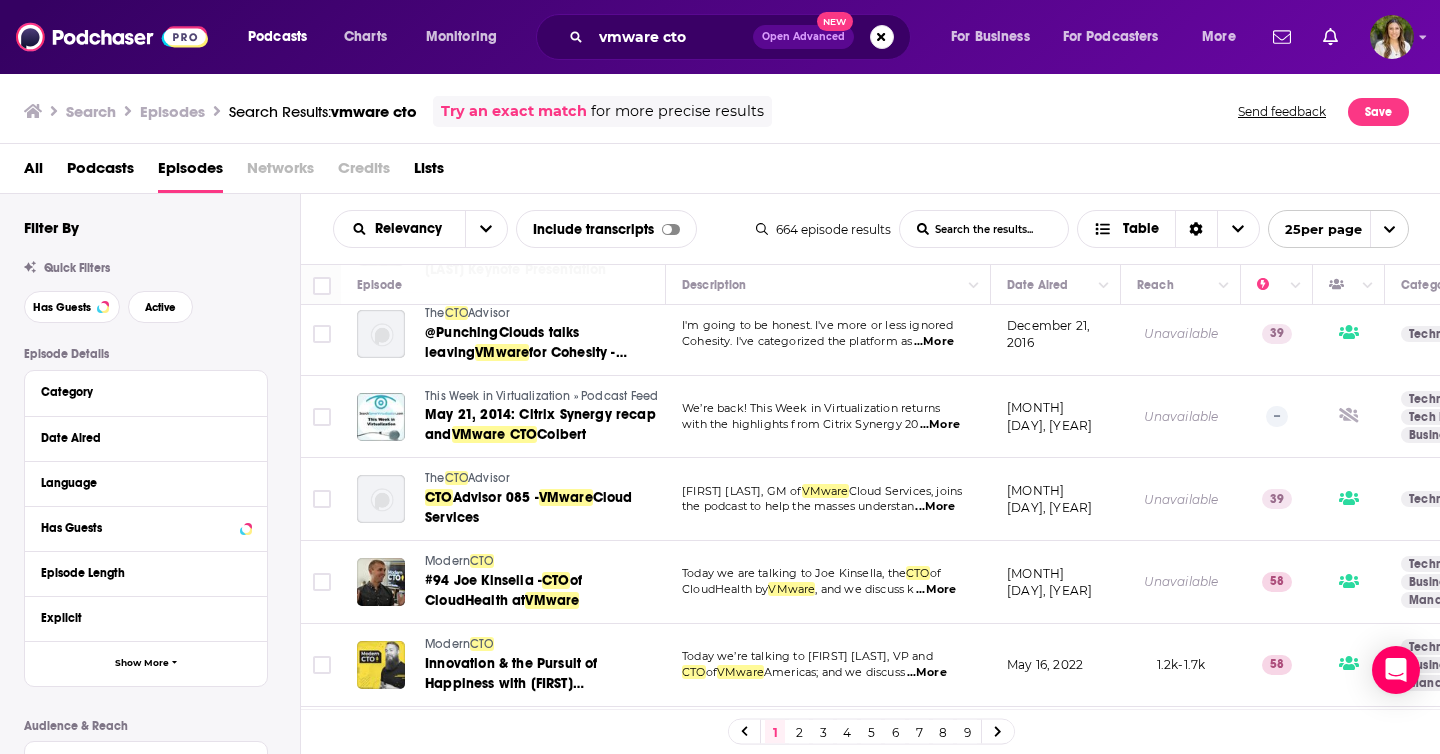 click on "This Week in Virtualization » Podcast Feed" at bounding box center (541, 396) 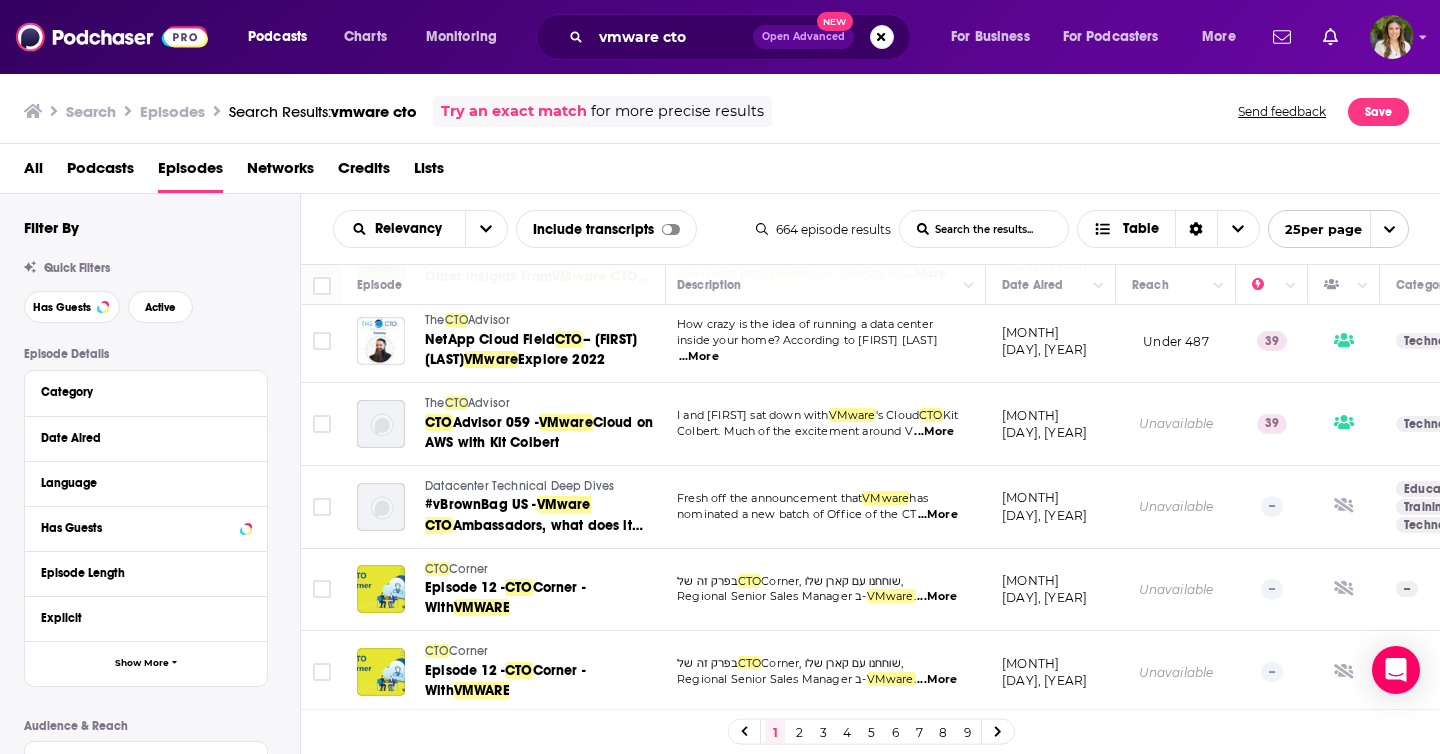 scroll, scrollTop: 1710, scrollLeft: 5, axis: both 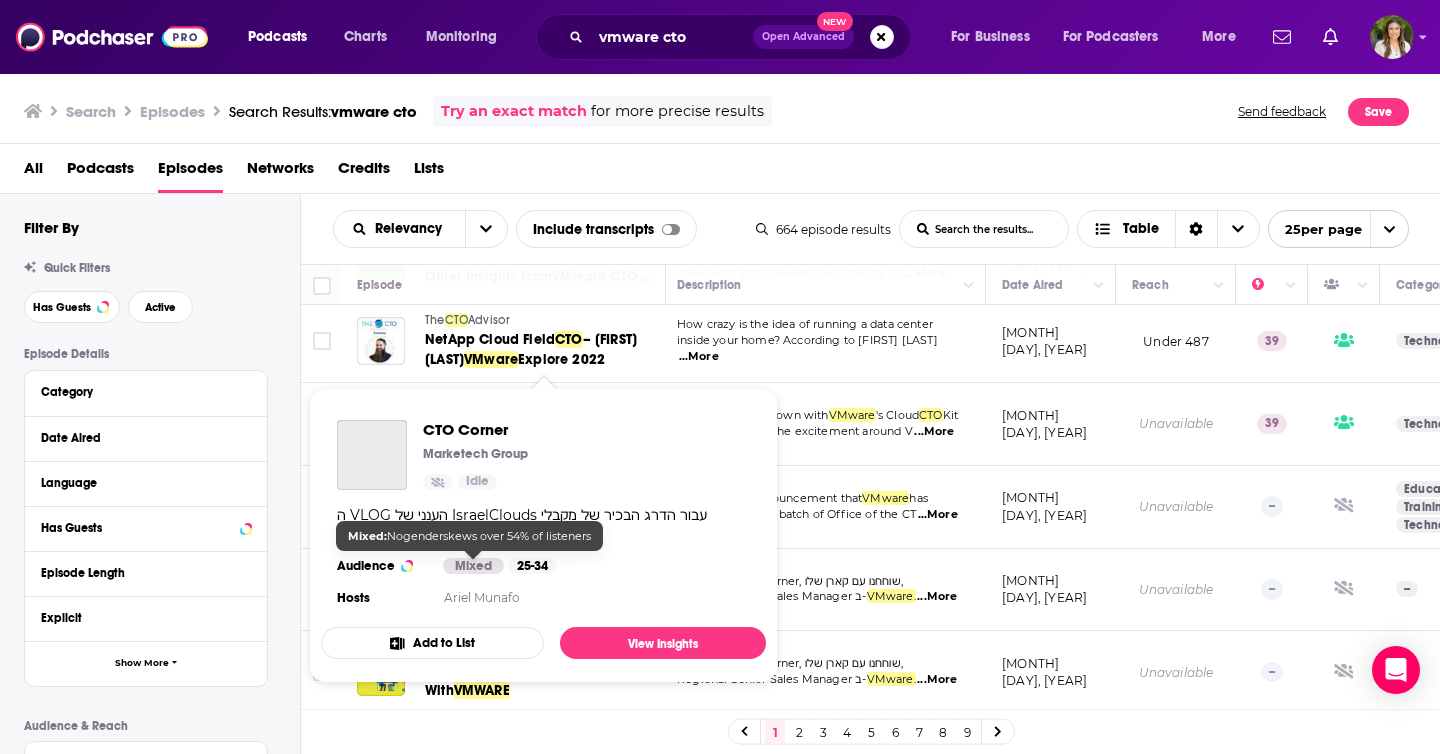 click on "Mixed" at bounding box center [473, 566] 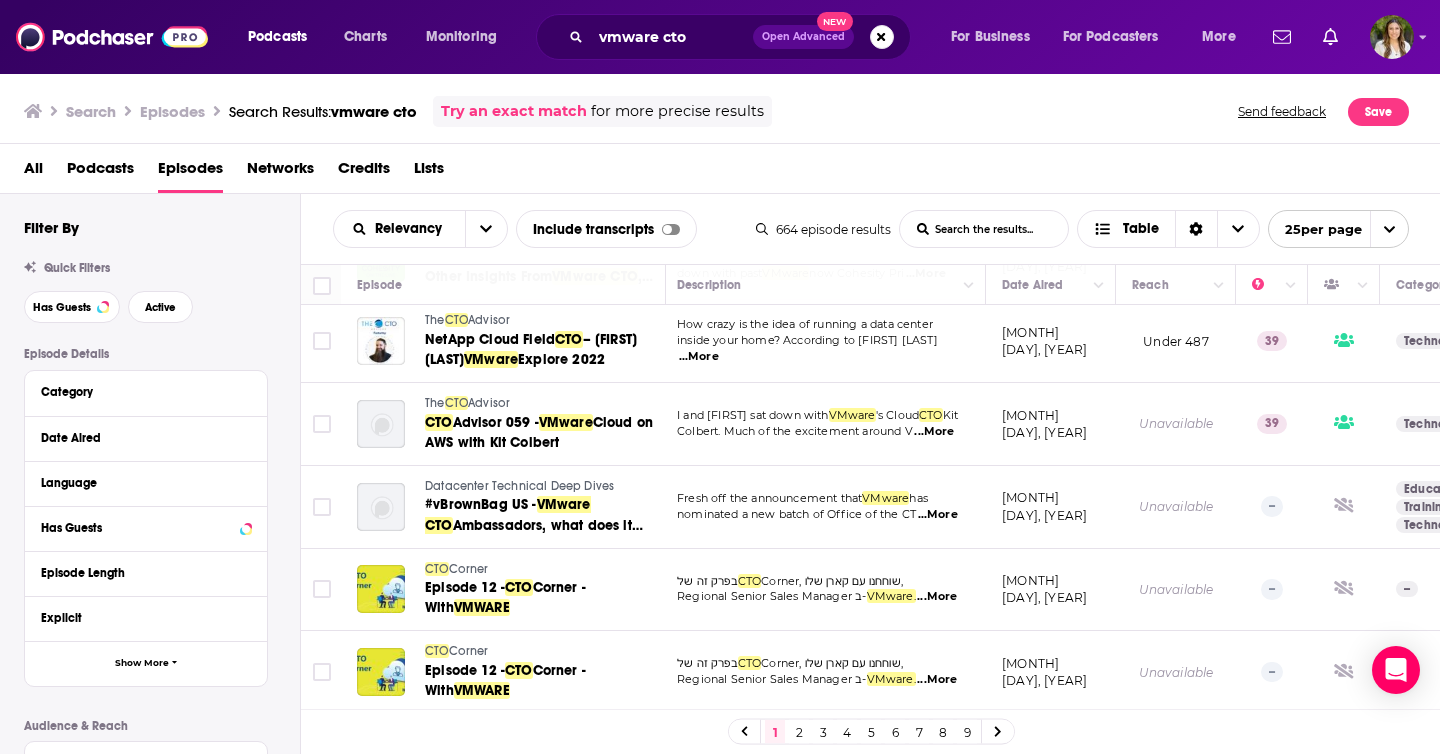 click on "All Podcasts Episodes Networks Credits Lists" at bounding box center (724, 172) 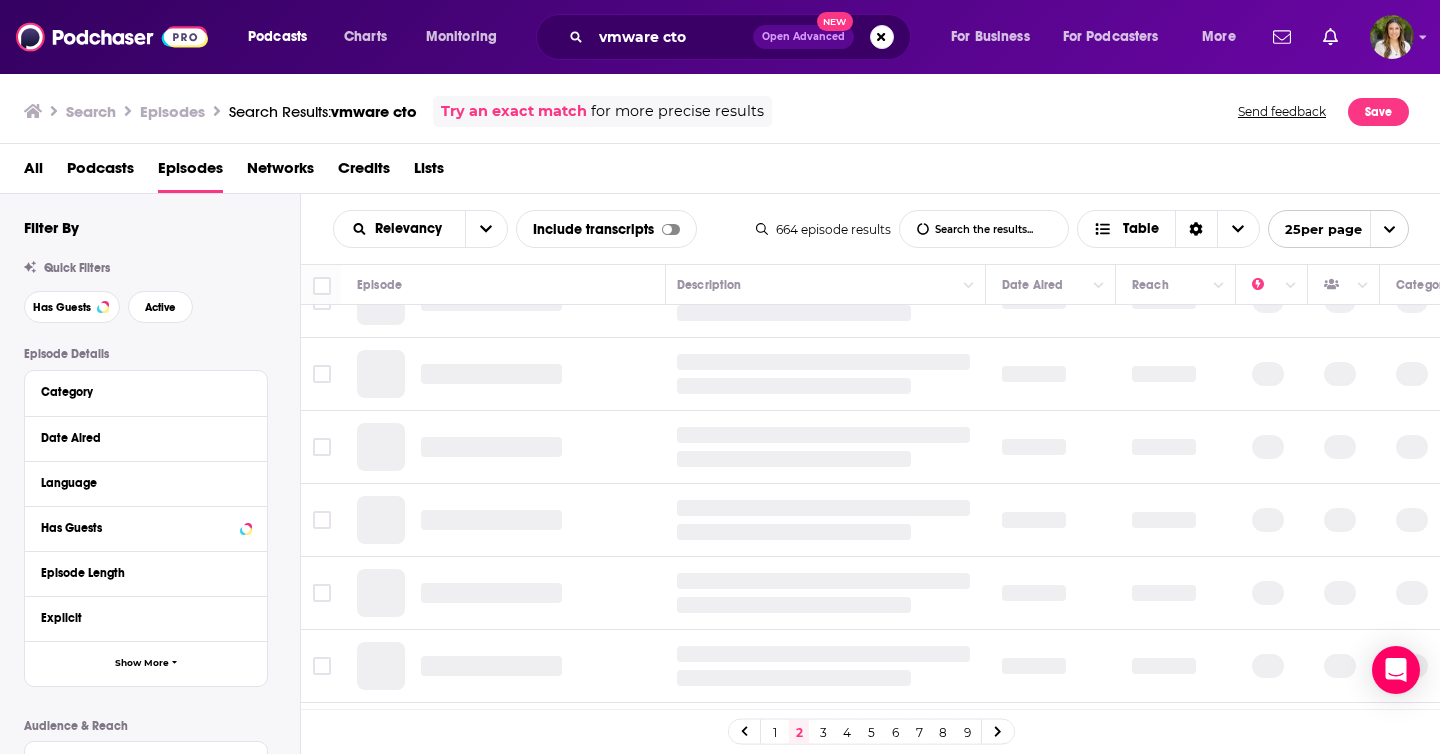 scroll, scrollTop: 0, scrollLeft: 5, axis: horizontal 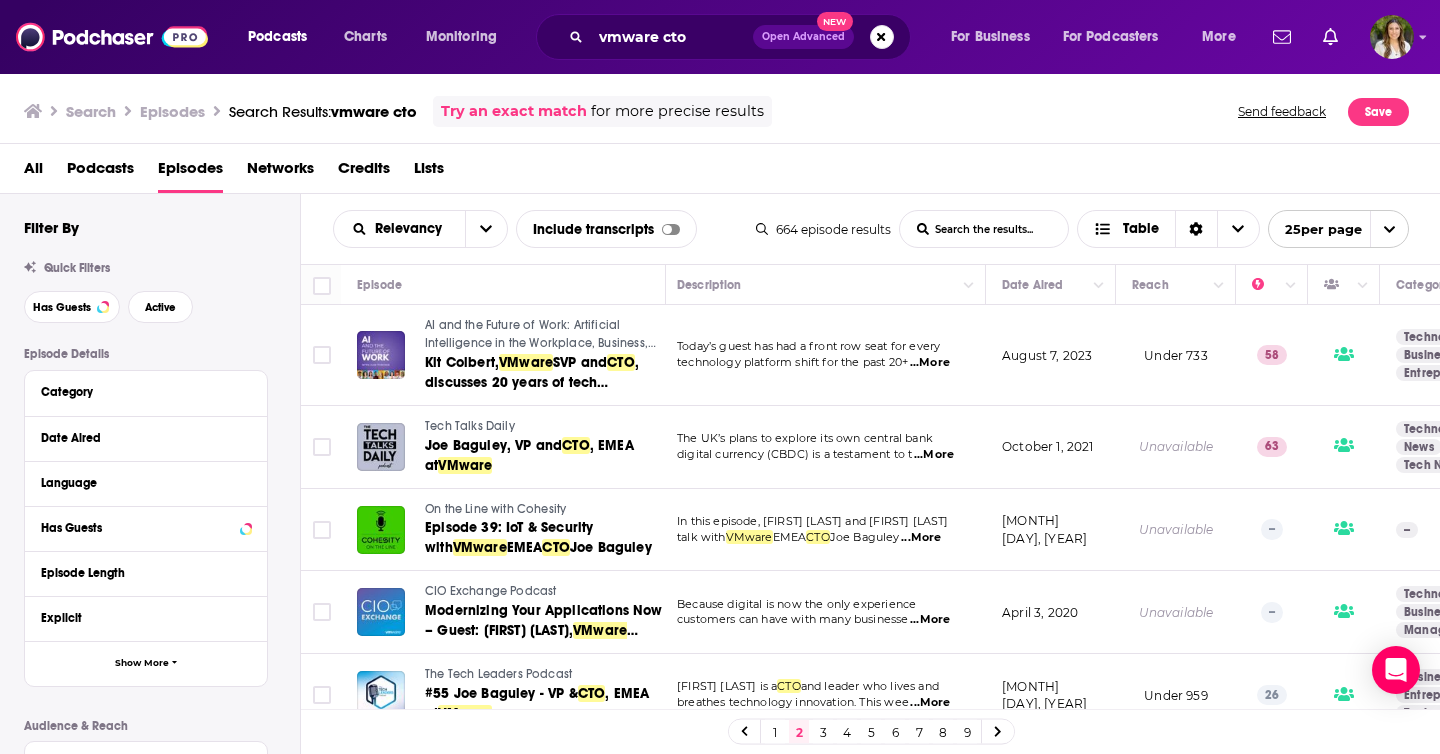 click on "All Podcasts Episodes Networks Credits Lists" at bounding box center [724, 172] 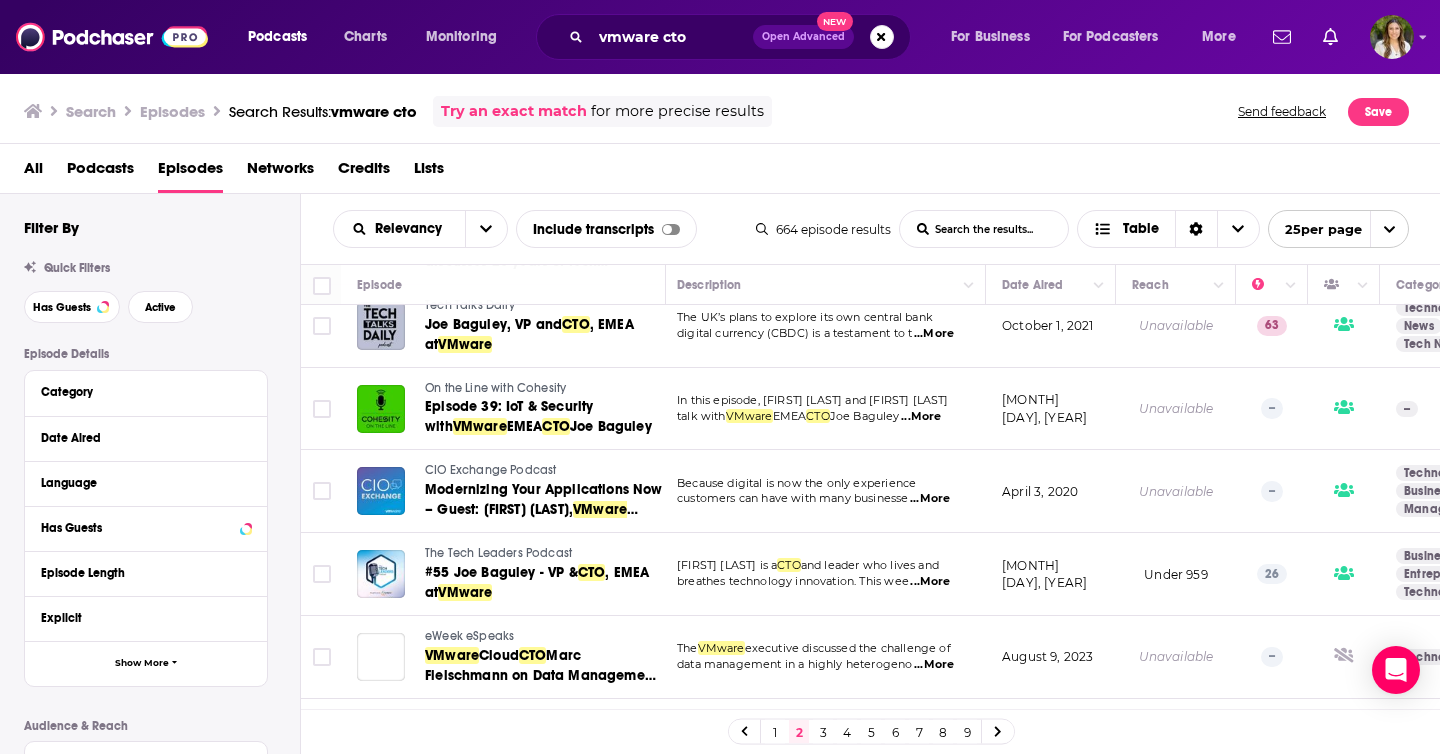 scroll, scrollTop: 130, scrollLeft: 5, axis: both 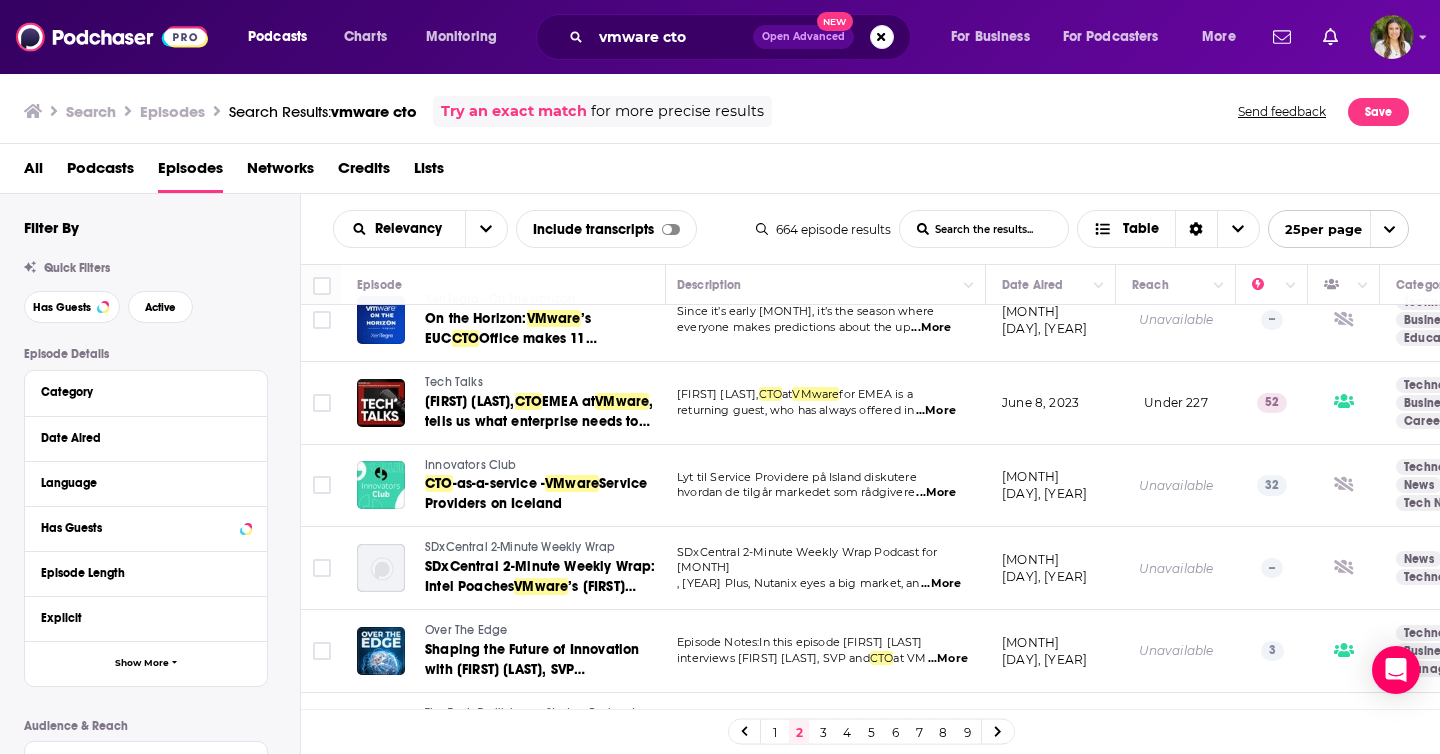 click on "All Podcasts Episodes Networks Credits Lists" at bounding box center [724, 172] 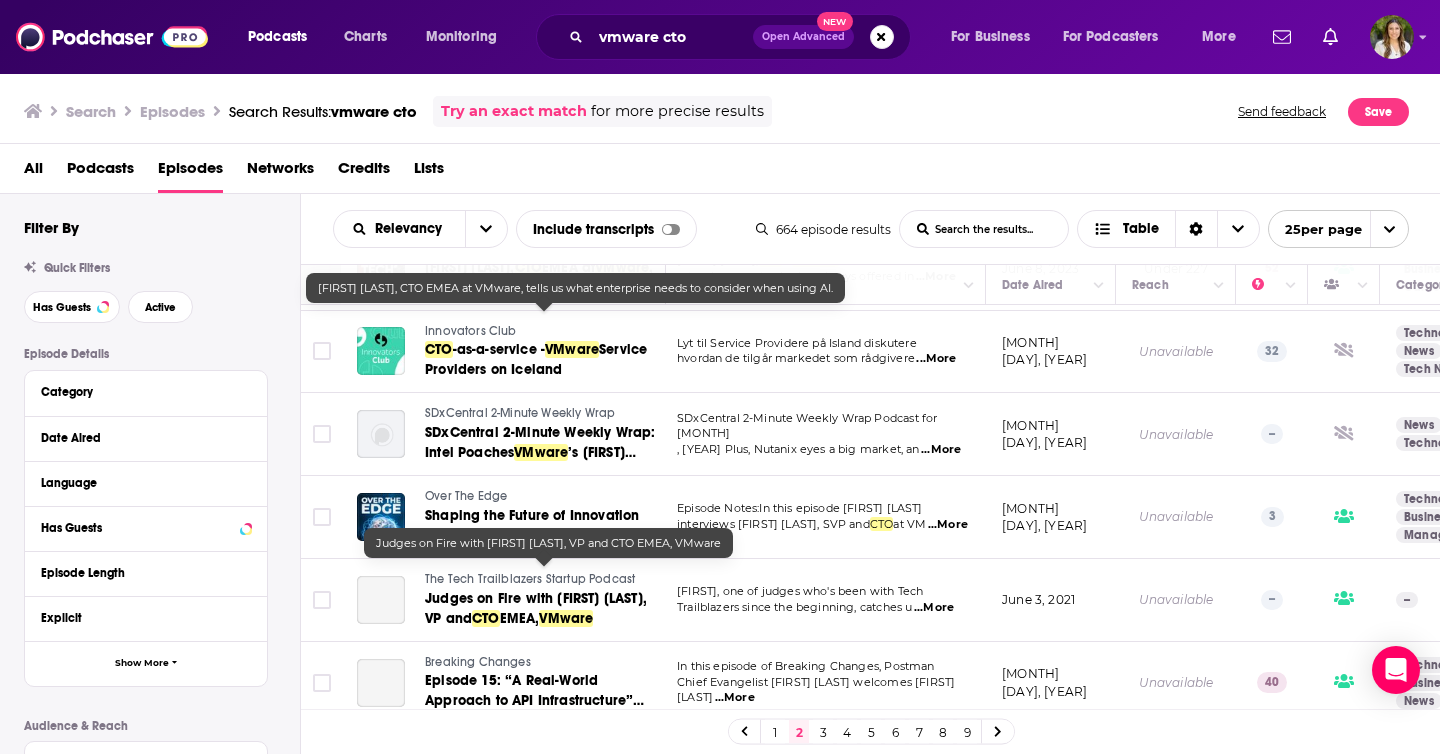 scroll, scrollTop: 973, scrollLeft: 5, axis: both 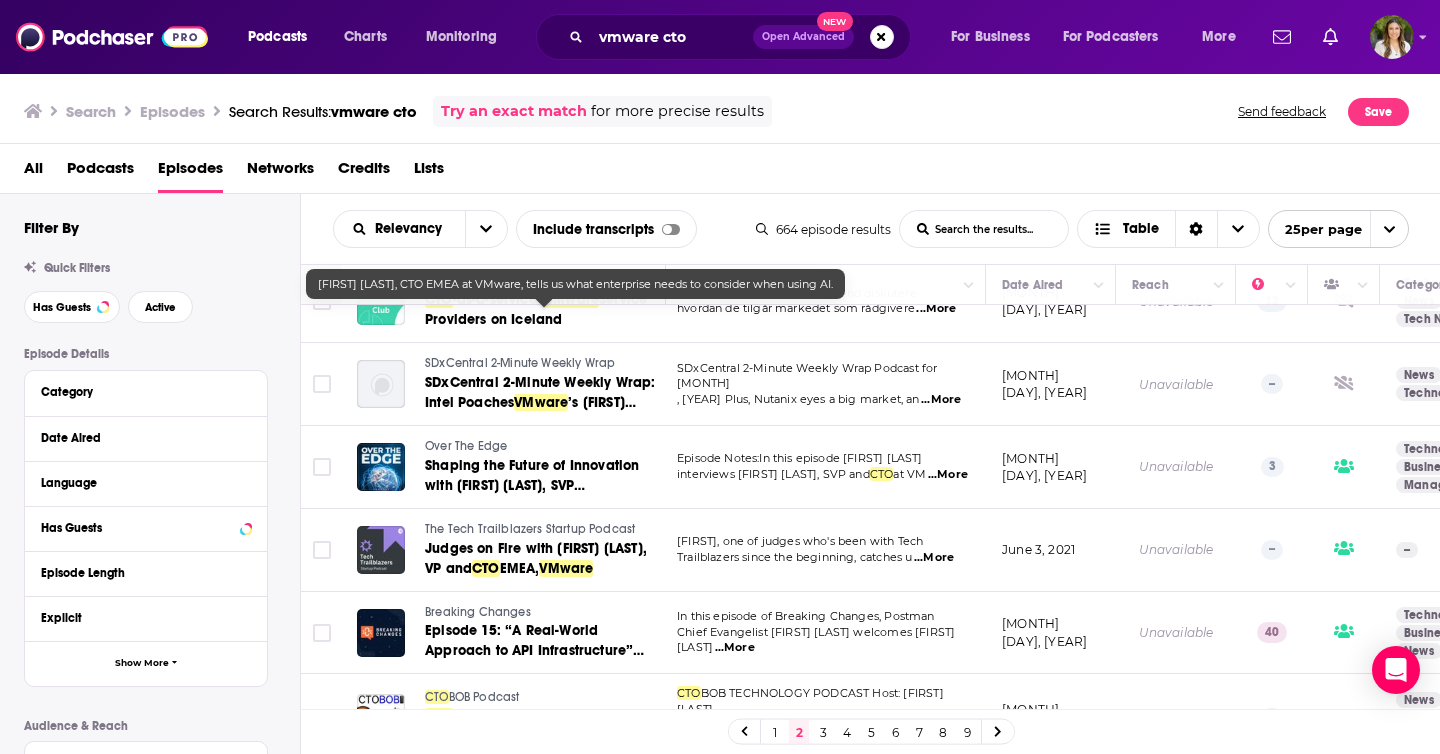 click on "All Podcasts Episodes Networks Credits Lists" at bounding box center [724, 172] 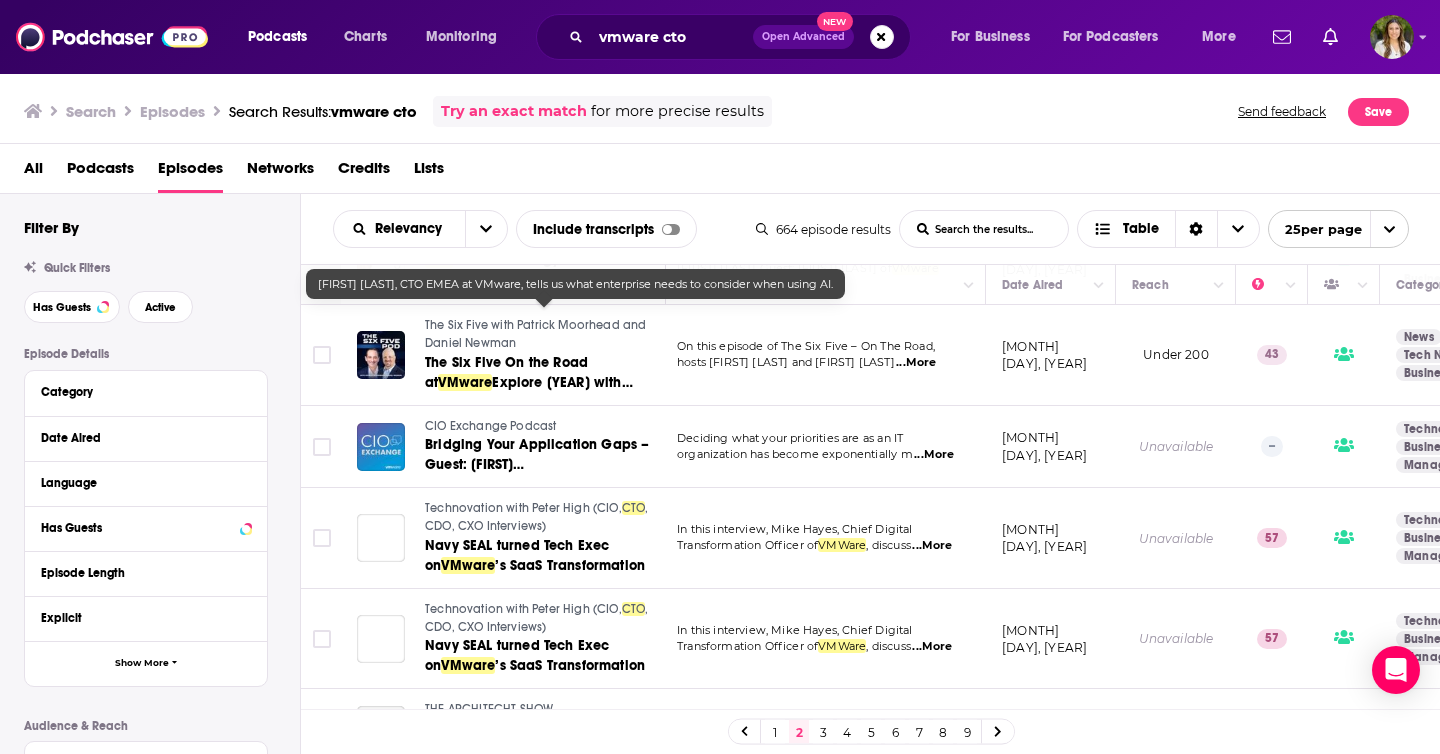 scroll, scrollTop: 1602, scrollLeft: 5, axis: both 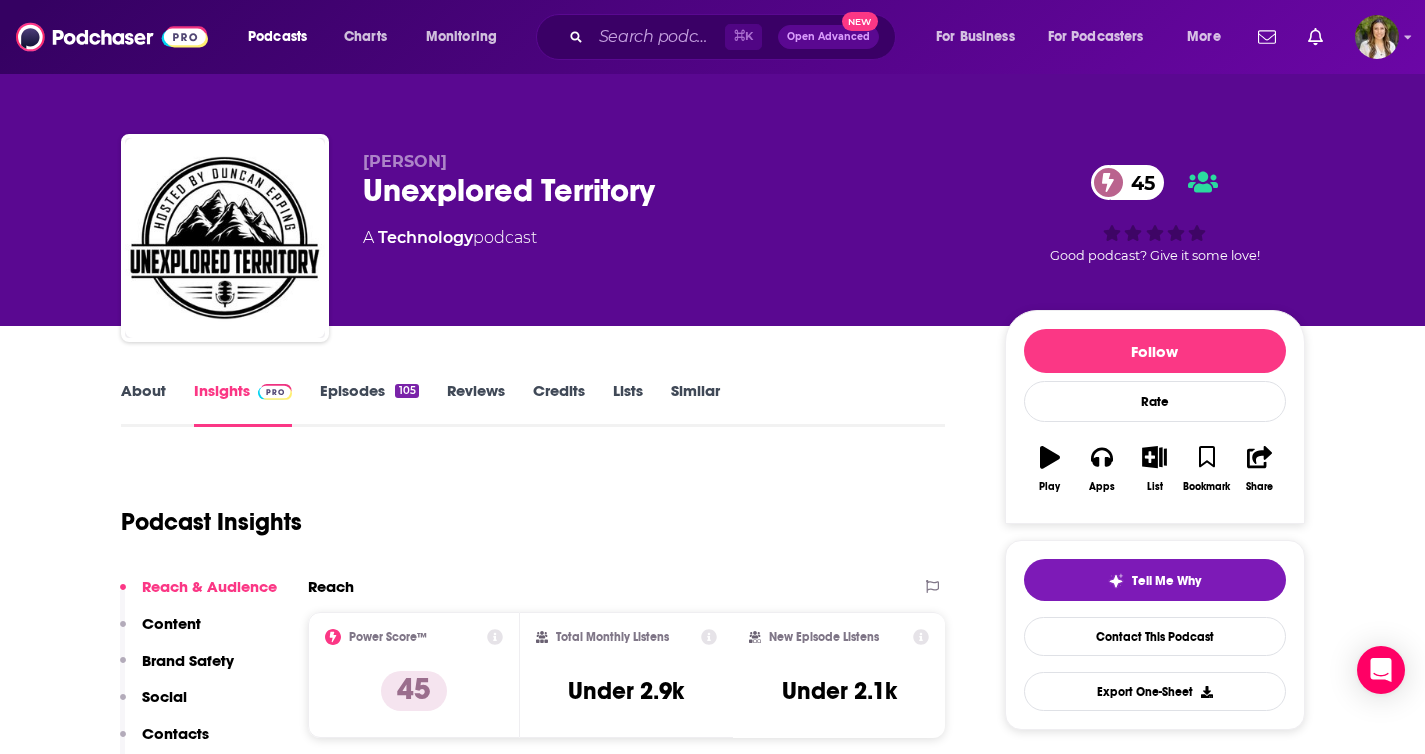 click on "About" at bounding box center [143, 404] 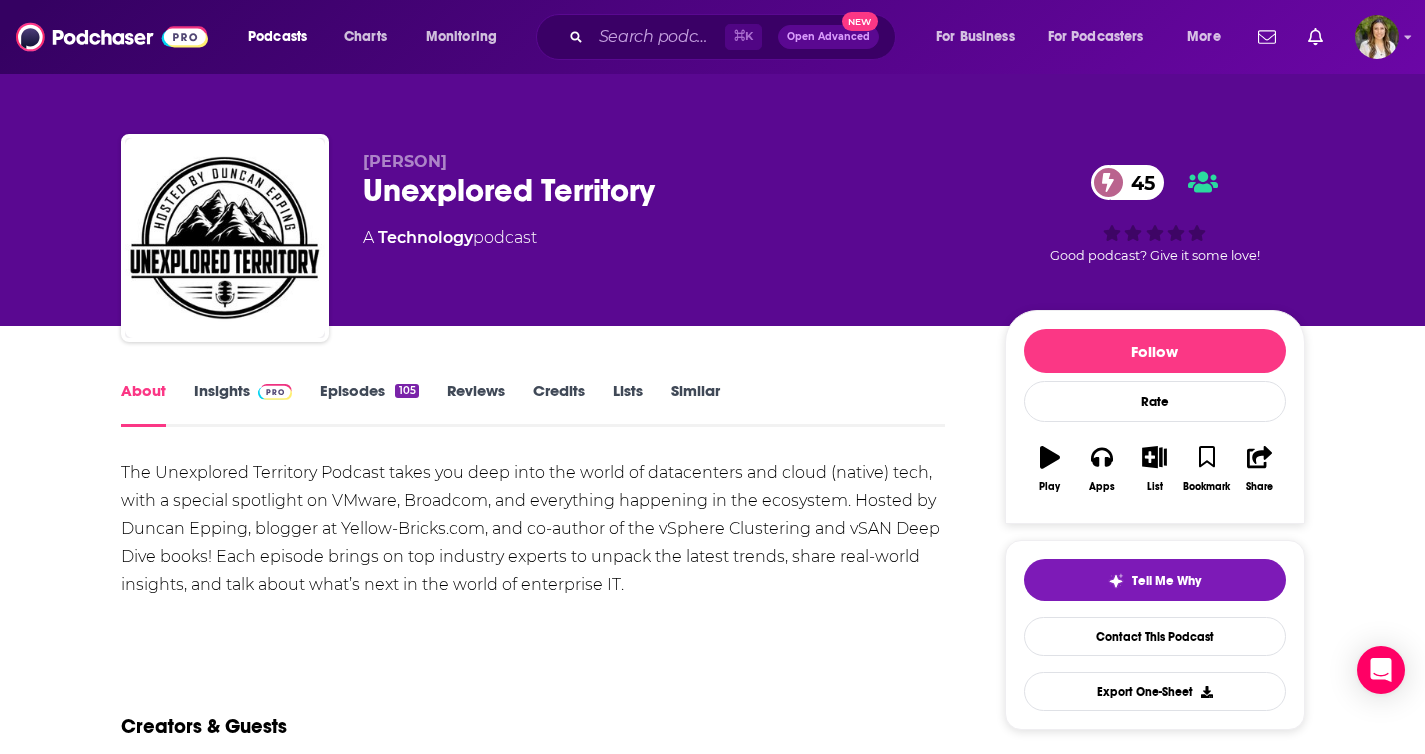 click on "Episodes 105" at bounding box center [369, 404] 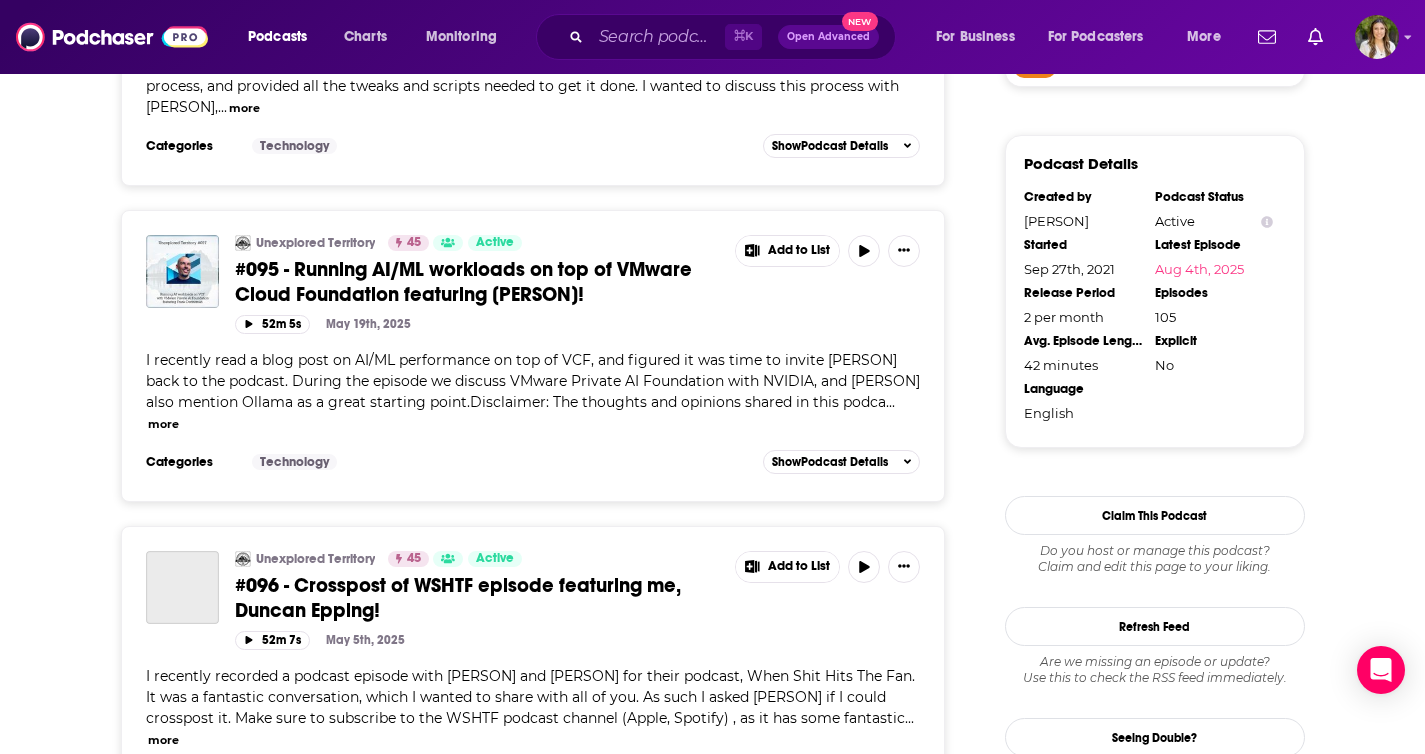 scroll, scrollTop: 1573, scrollLeft: 0, axis: vertical 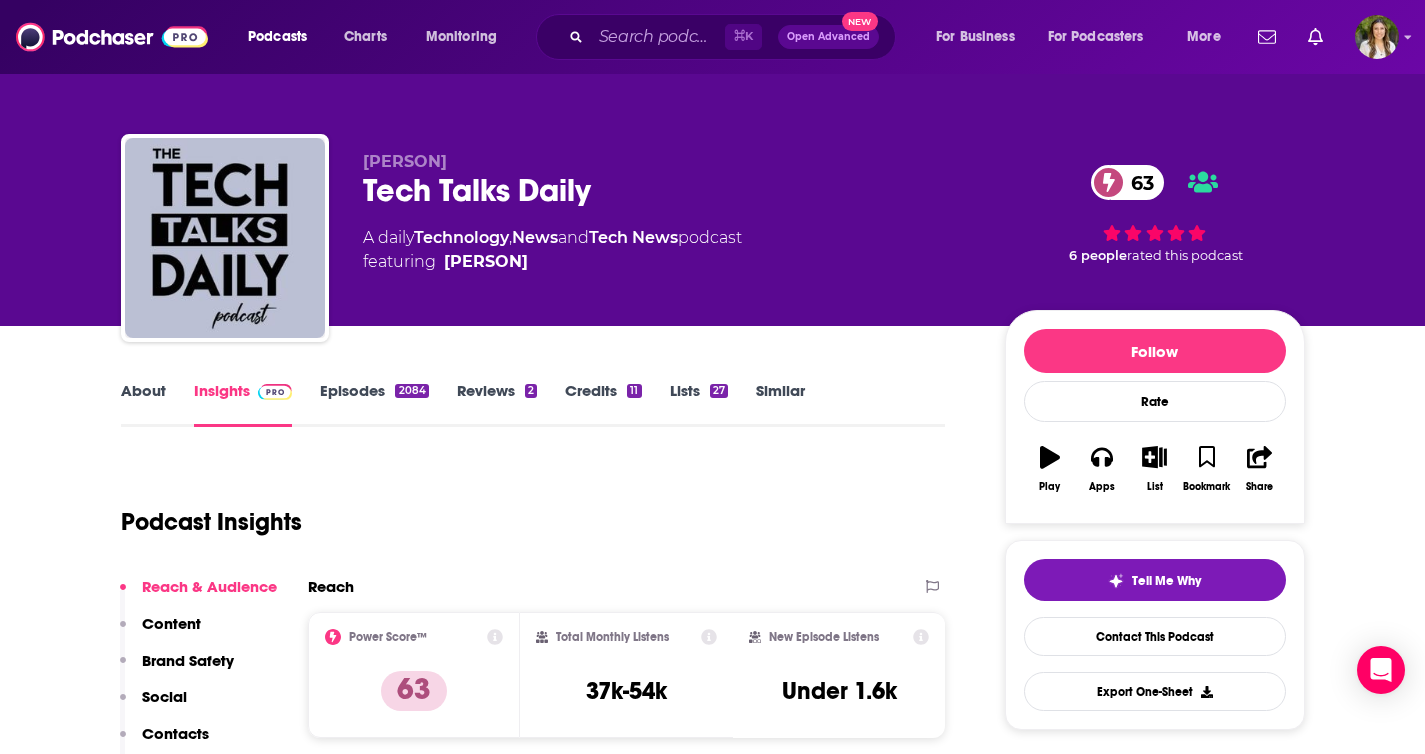 click on "About" at bounding box center (143, 404) 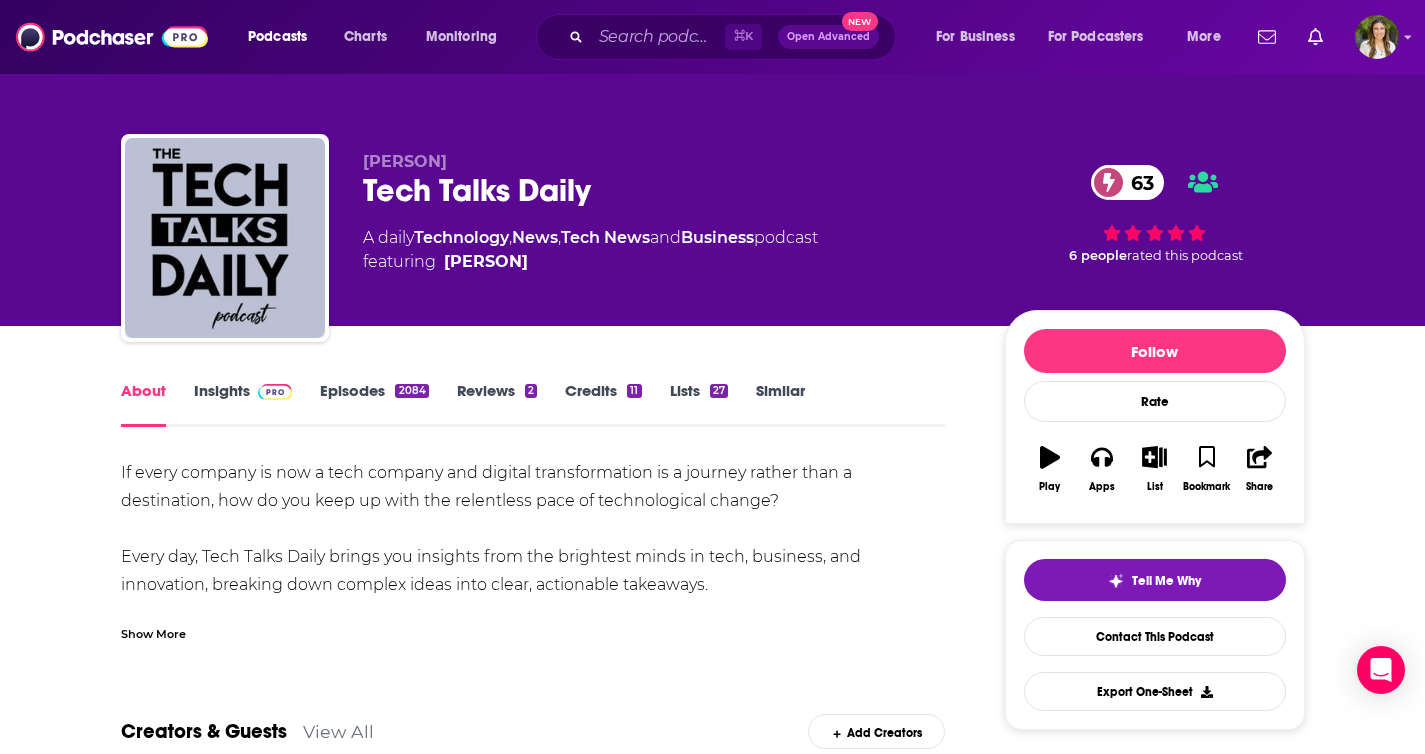 click on "Episodes 2084" at bounding box center [374, 404] 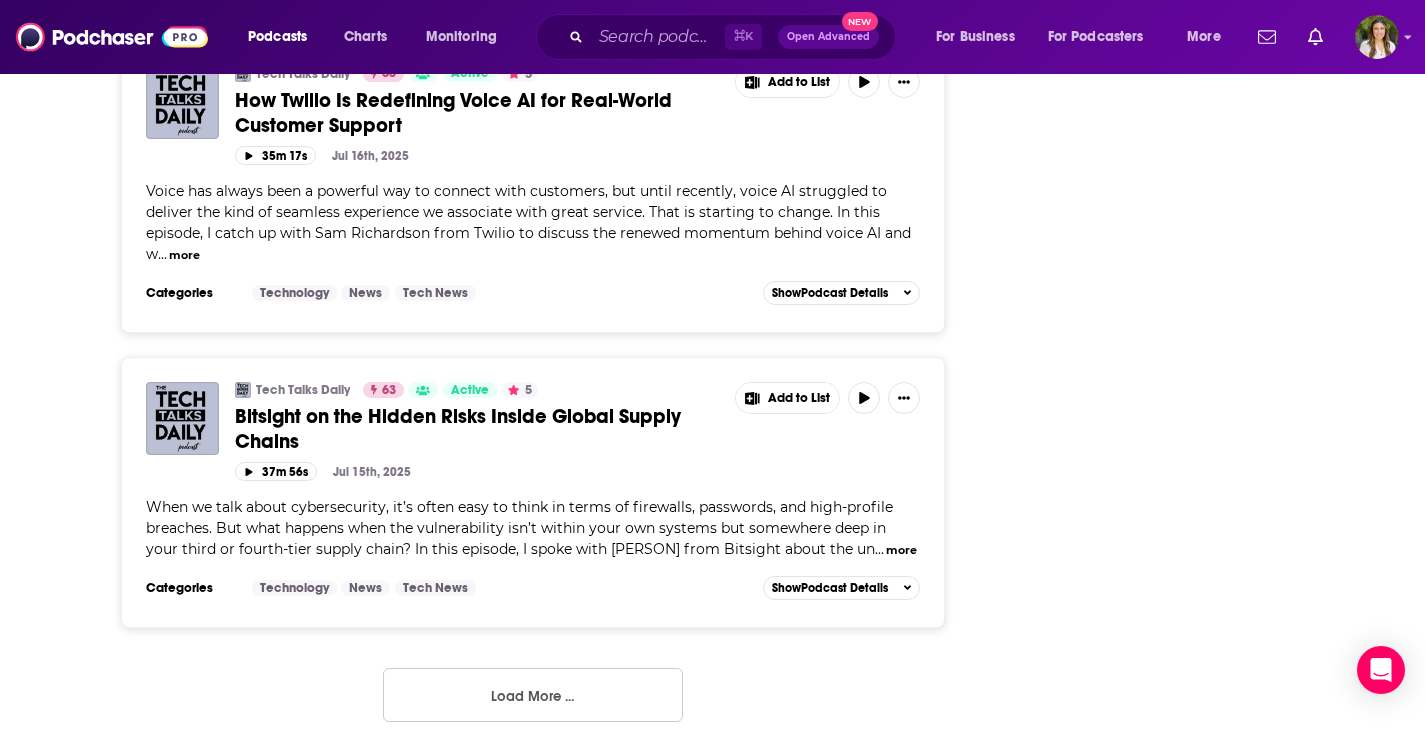 scroll, scrollTop: 7546, scrollLeft: 0, axis: vertical 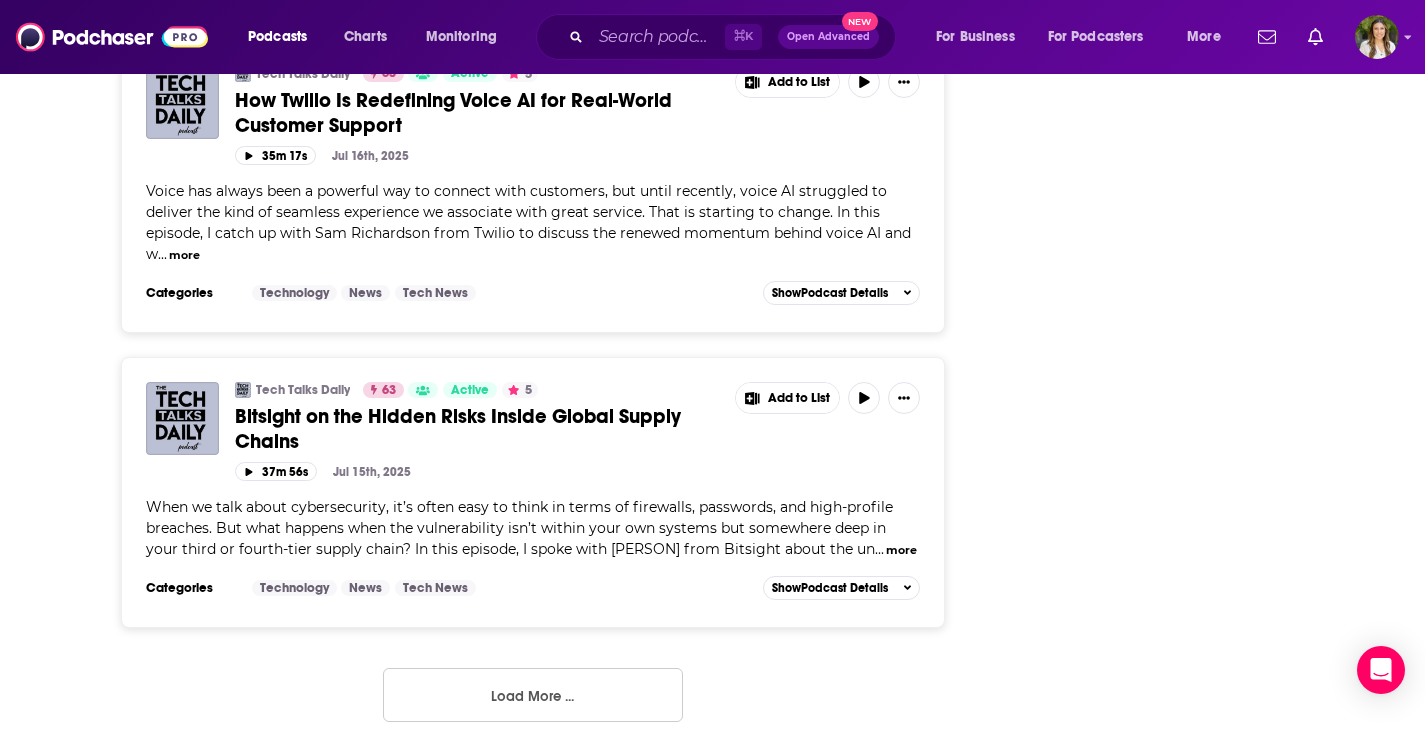 click on "Load More ..." at bounding box center (533, 695) 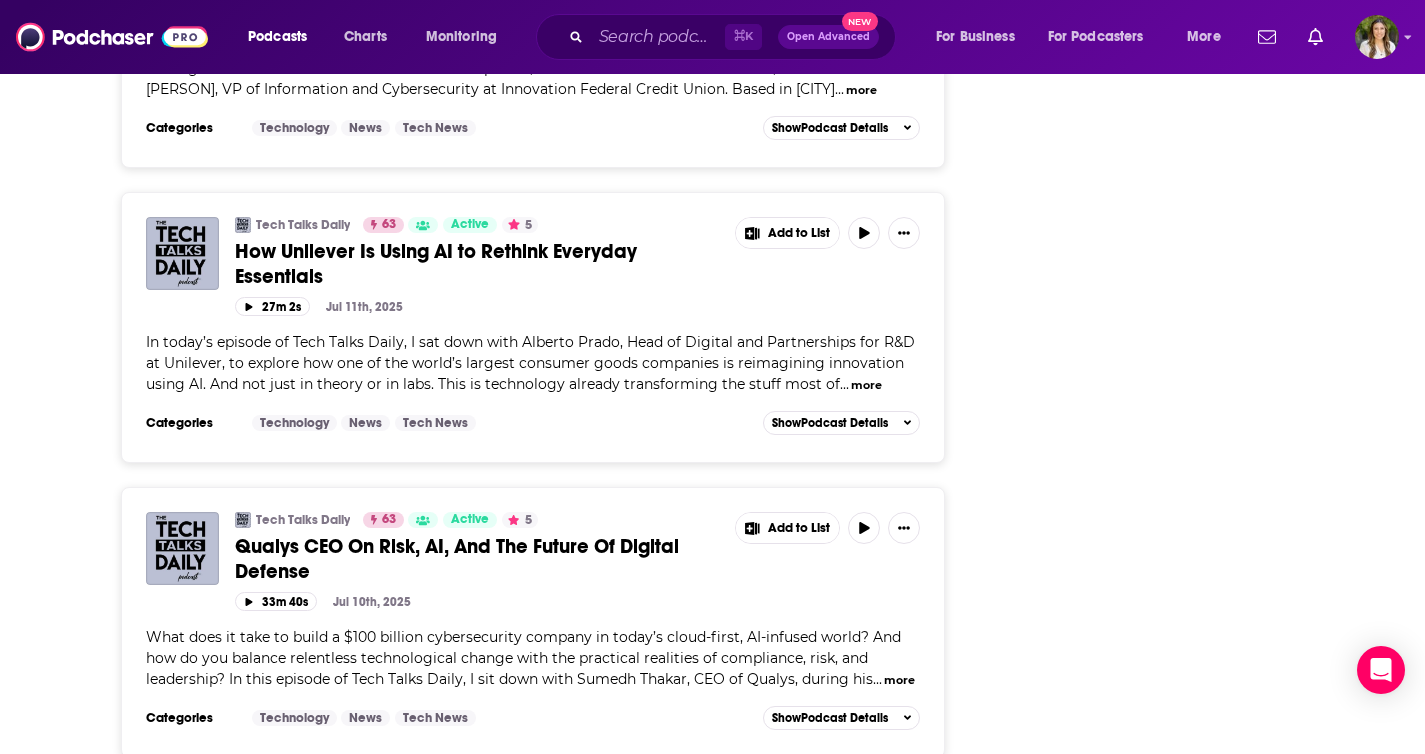scroll, scrollTop: 8861, scrollLeft: 0, axis: vertical 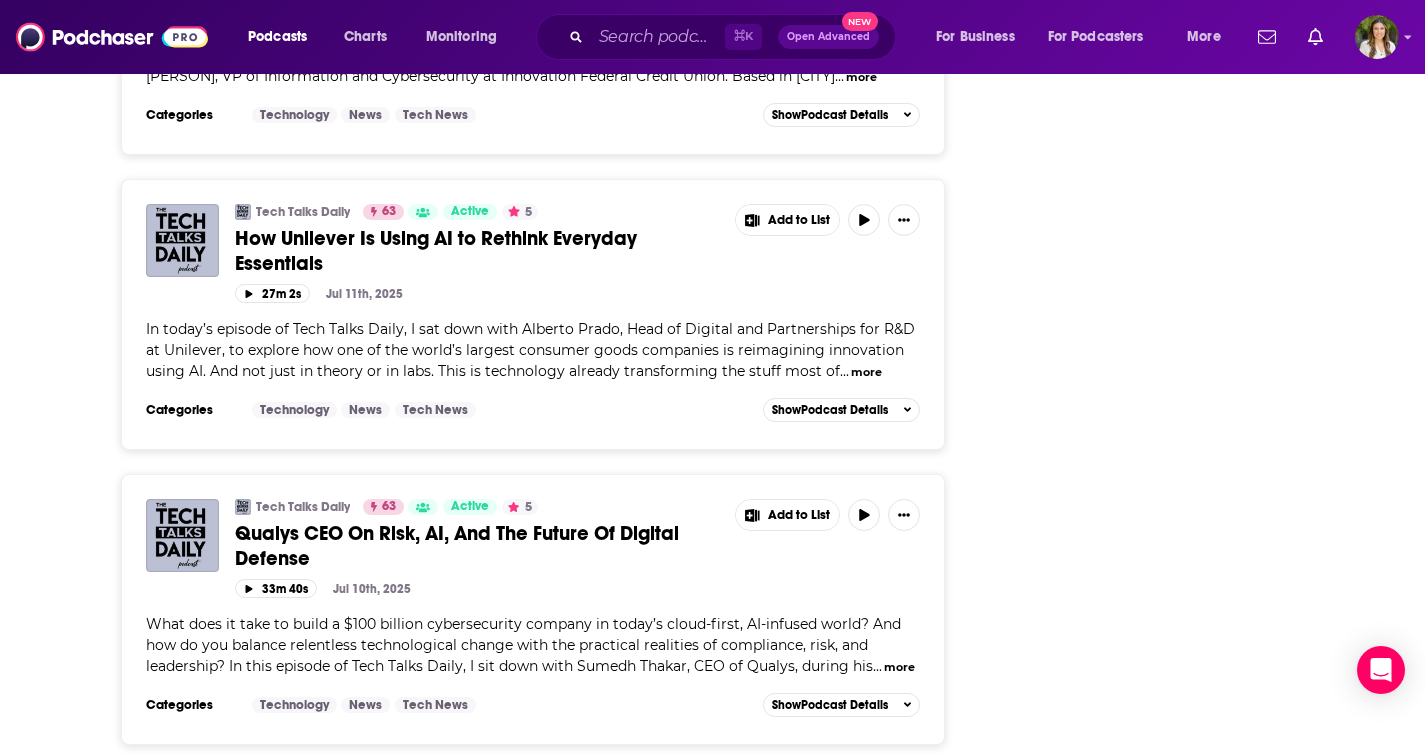 click on "In today’s episode of Tech Talks Daily, I sat down with Alberto Prado, Head of Digital and Partnerships for R&D at Unilever, to explore how one of the world’s largest consumer goods companies is reimagining innovation using AI. And not just in theory or in labs. This is technology already transforming the stuff most of" at bounding box center [530, 350] 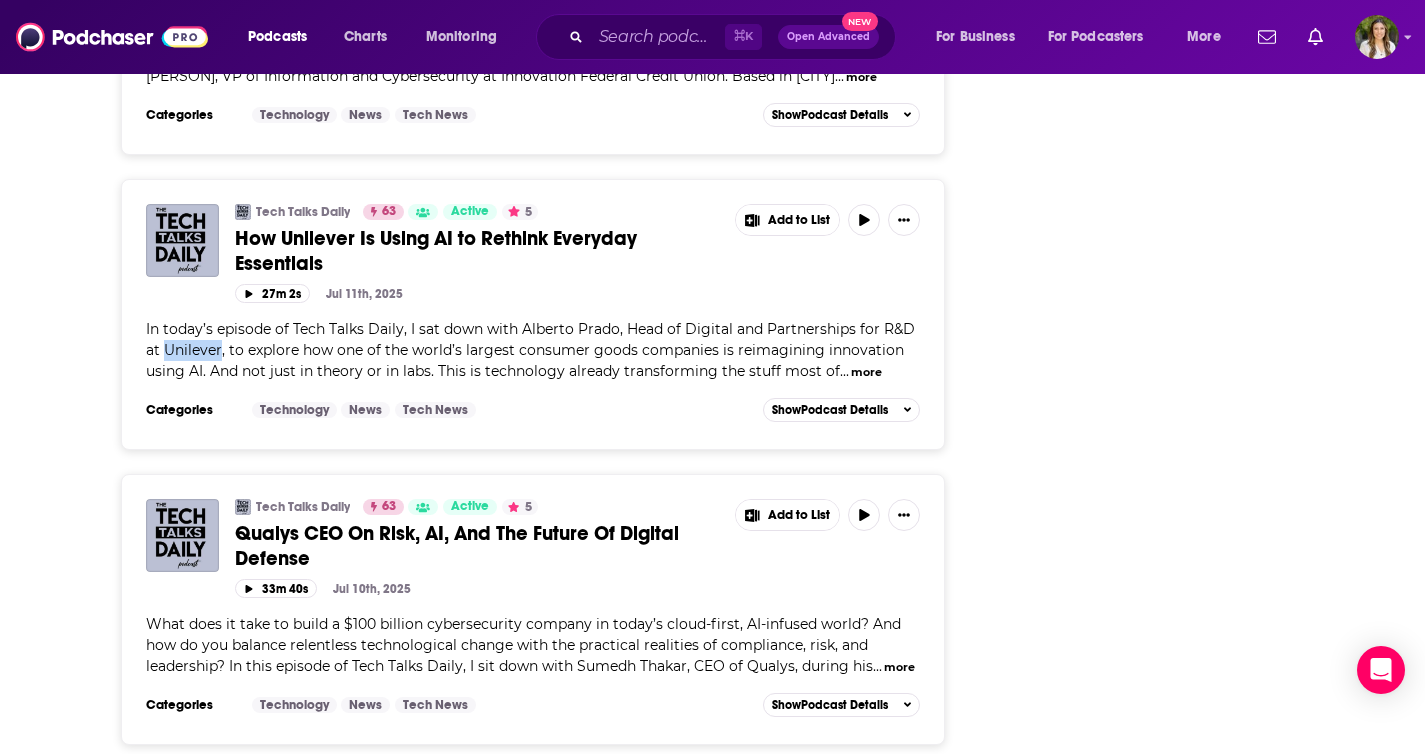 click on "In today’s episode of Tech Talks Daily, I sat down with Alberto Prado, Head of Digital and Partnerships for R&D at Unilever, to explore how one of the world’s largest consumer goods companies is reimagining innovation using AI. And not just in theory or in labs. This is technology already transforming the stuff most of" at bounding box center [530, 350] 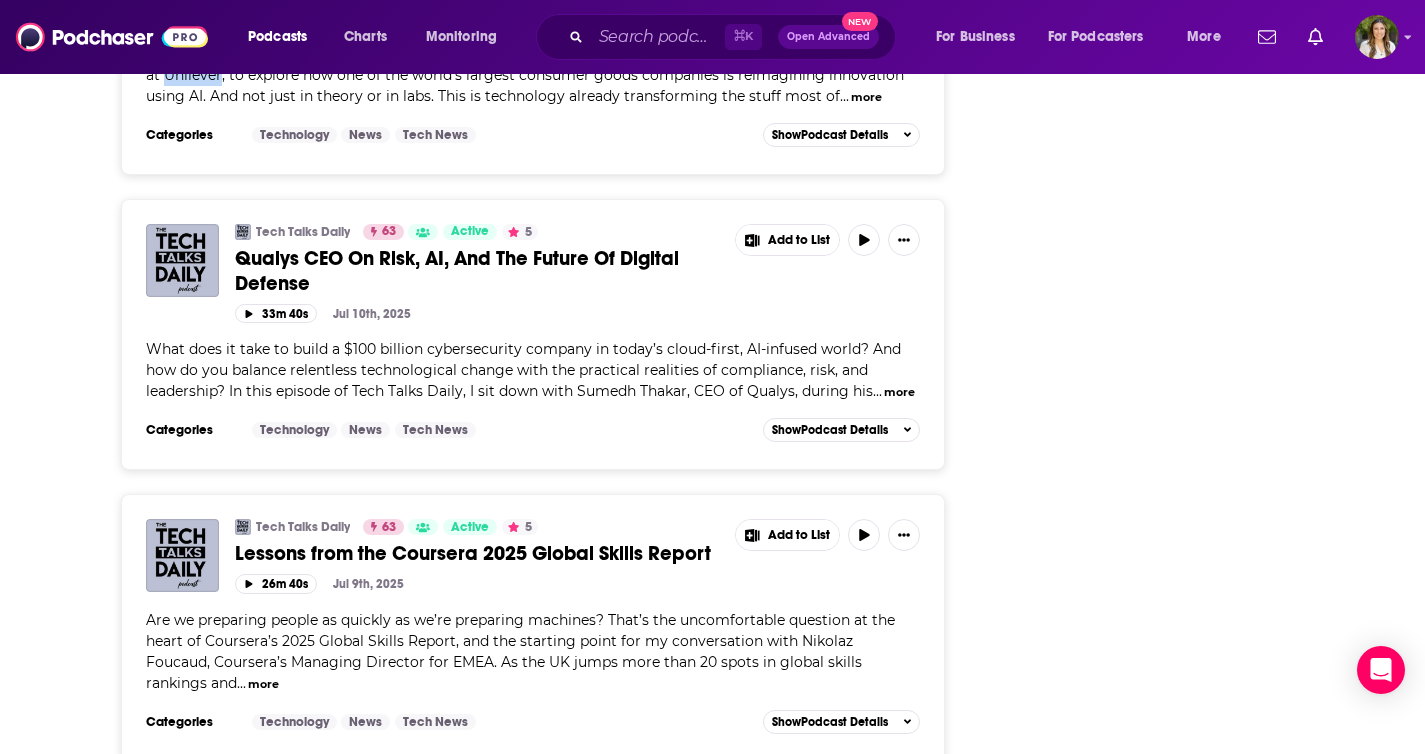 scroll, scrollTop: 9140, scrollLeft: 0, axis: vertical 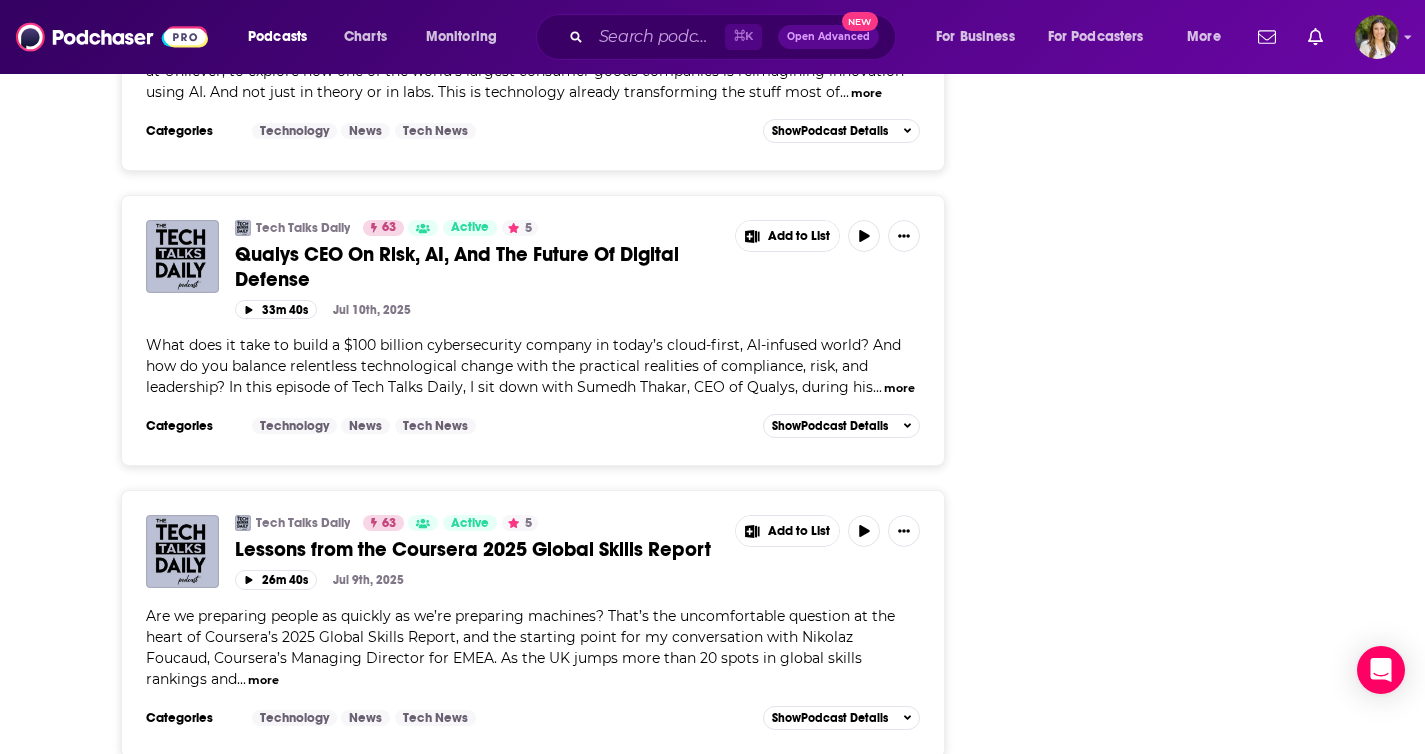 click on "What does it take to build a $100 billion cybersecurity company in today’s cloud-first, AI-infused world? And how do you balance relentless technological change with the practical realities of compliance, risk, and leadership? In this episode of Tech Talks Daily, I sit down with Sumedh Thakar, CEO of Qualys, during his" at bounding box center [523, 366] 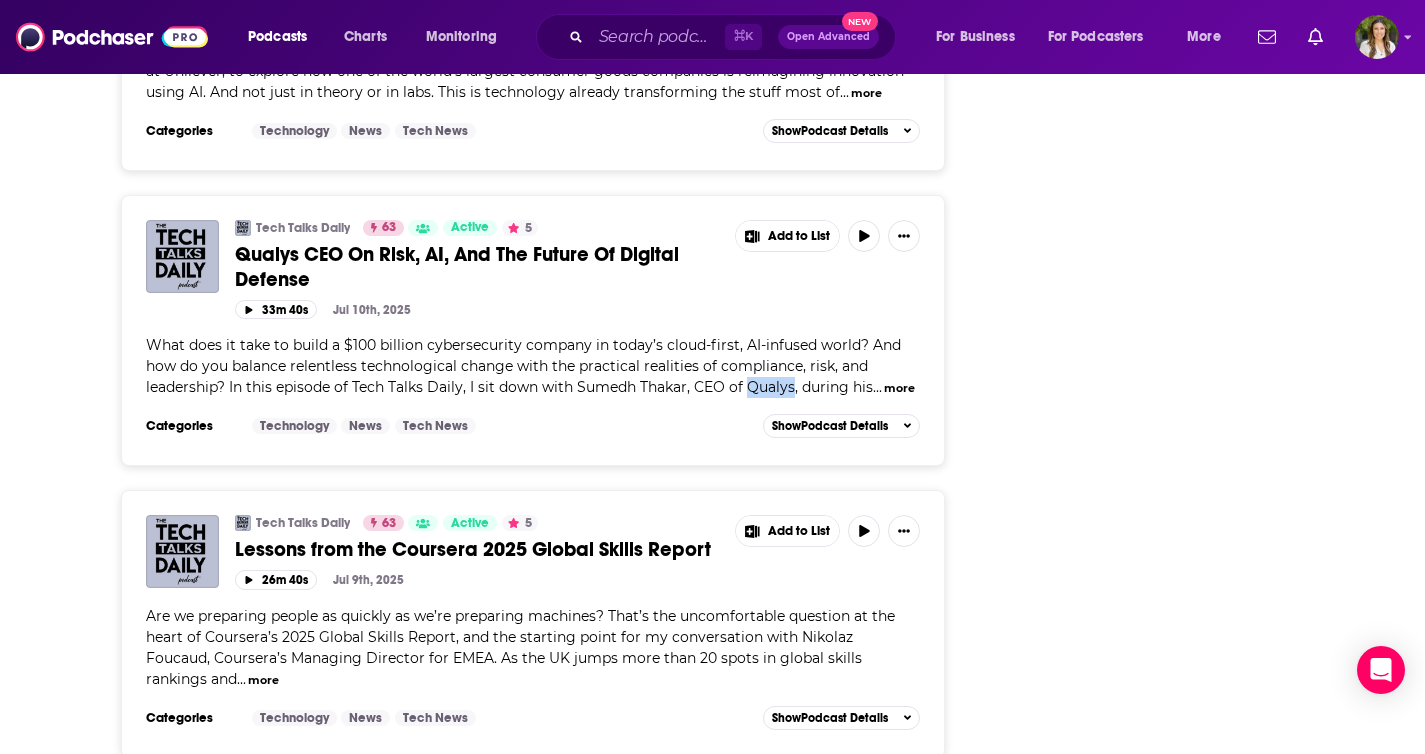 click on "What does it take to build a $100 billion cybersecurity company in today’s cloud-first, AI-infused world? And how do you balance relentless technological change with the practical realities of compliance, risk, and leadership? In this episode of Tech Talks Daily, I sit down with Sumedh Thakar, CEO of Qualys, during his" at bounding box center [523, 366] 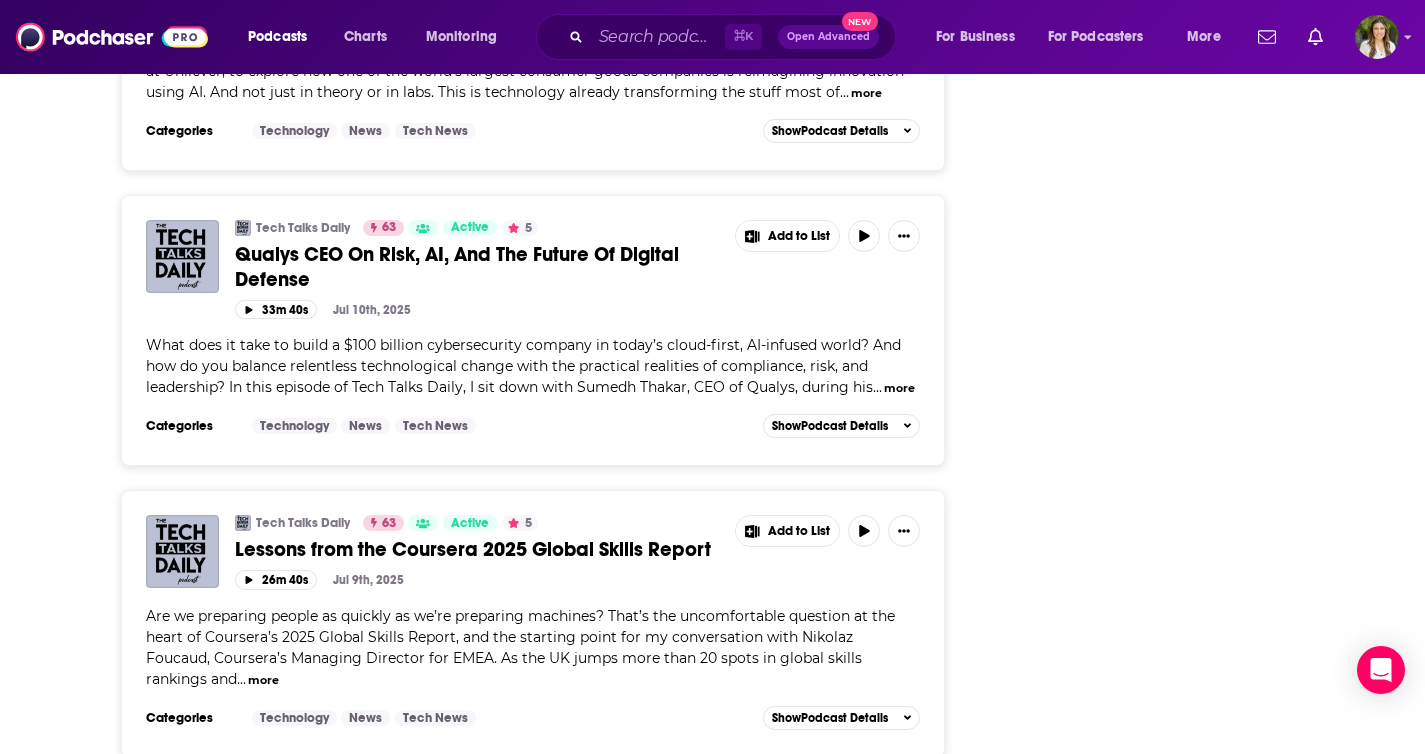 click on "Follow Rate Play Apps List Bookmark Share Tell Me Why Contact This Podcast Export One-Sheet Get this podcast via API My Notes Your concierge team Ask a question or make a request. Send a message Share This Podcast Recommendation sent https://www.podchaser.com/podcasts/tech-talks-daily-8676 Copy Link Followers 5 Hosted by Use code: 'podchaser' for rest of Aug + Sep FREE! Official Website techtalksnetwork.com RSS Feed techblogwriter.libsyn.com Facebook https://www.facebook.com/TechTalksDaily X/Twitter twitter.com/NeilCHughes Instagram instagram.com/neilchughes YouTube https://www.youtube.com/@NeilHughes Podcast Details Created by Neil C. Hughes Podcast Status Active Started Mar 30th, 2020 Latest Episode Aug 4th, 2025 Release Period Daily Episodes 2084 Avg. Episode Length 29 minutes Explicit No Order Episodic Language English Claim This Podcast Do you host or manage this podcast? Claim and edit this page to your liking. Refresh Feed Are we missing an episode or update? Use this to check the RSS feed immediately." at bounding box center (1155, -1103) 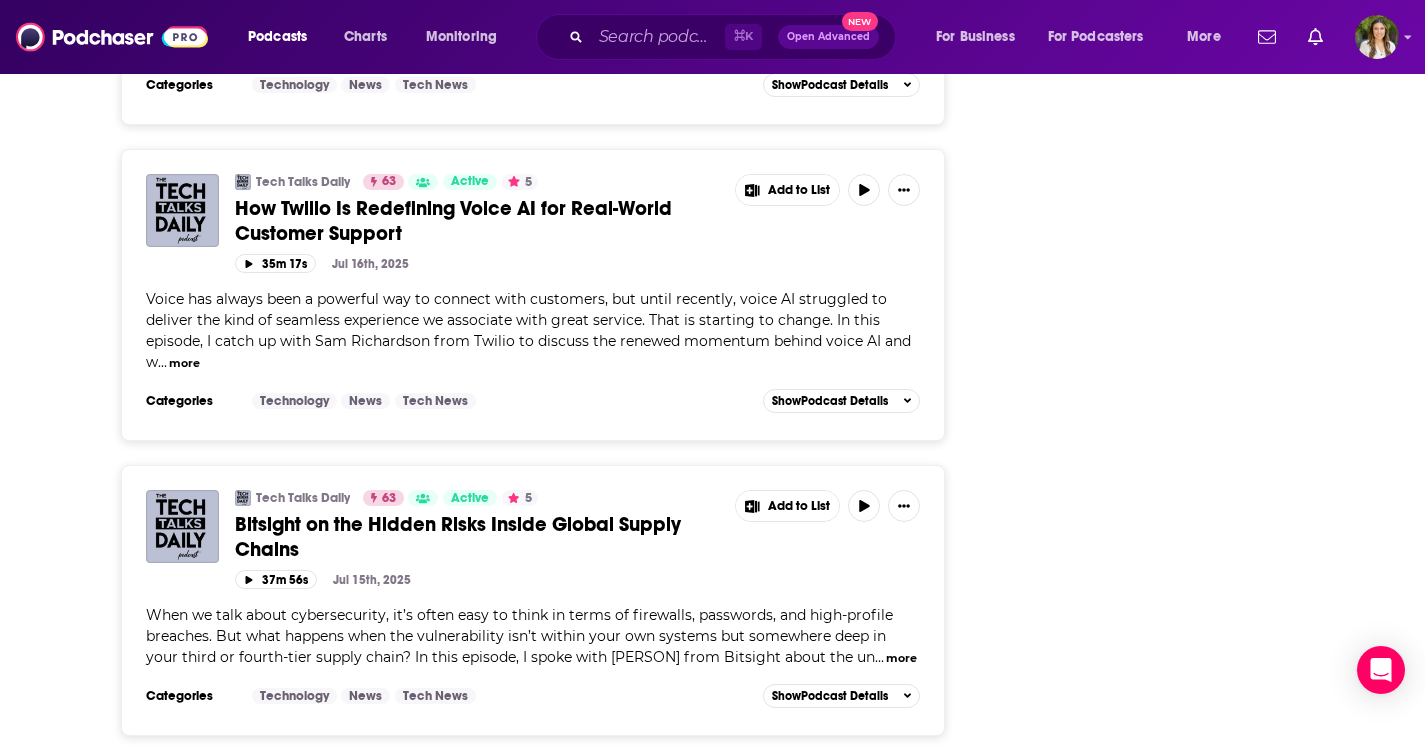 scroll, scrollTop: 7395, scrollLeft: 0, axis: vertical 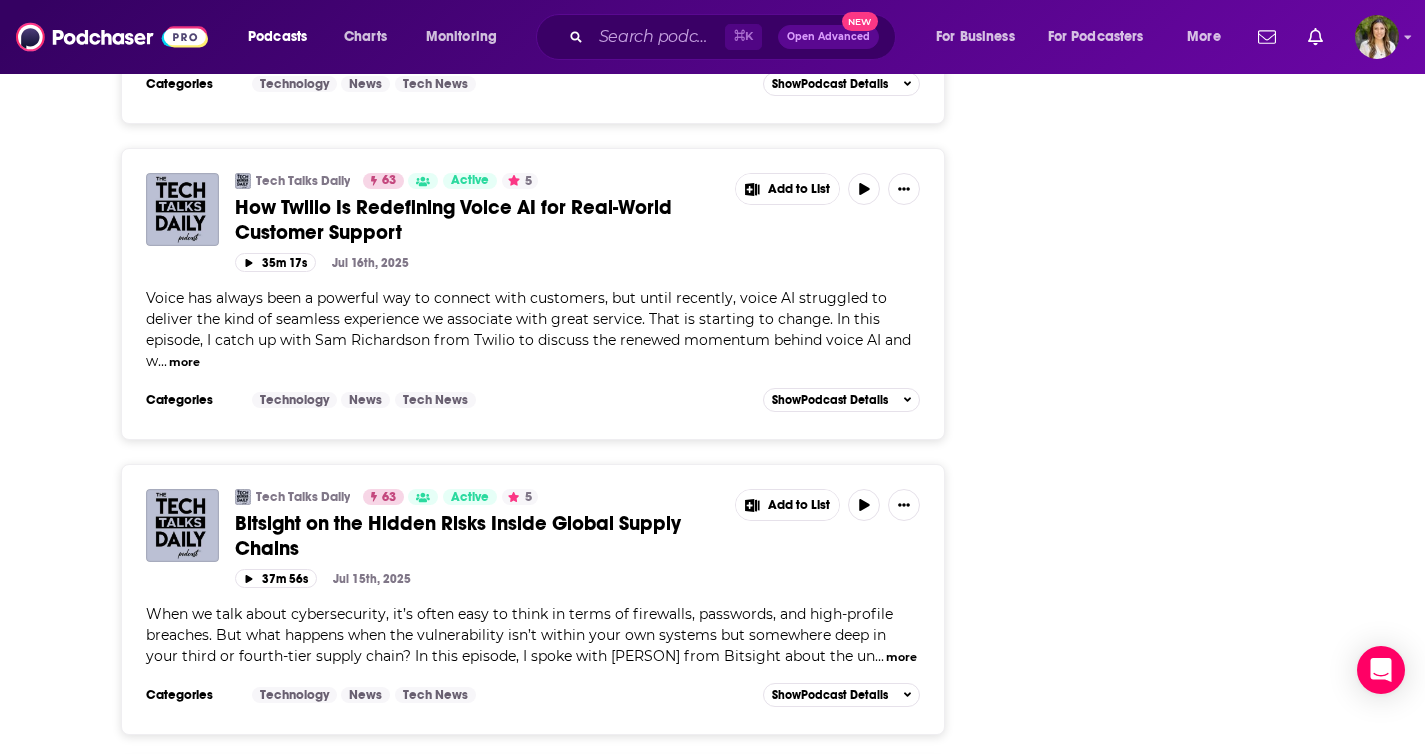 click on "Voice has always been a powerful way to connect with customers, but until recently, voice AI struggled to deliver the kind of seamless experience we associate with great service. That is starting to change. In this episode, I catch up with Sam Richardson from Twilio to discuss the renewed momentum behind voice AI and w" at bounding box center (528, 329) 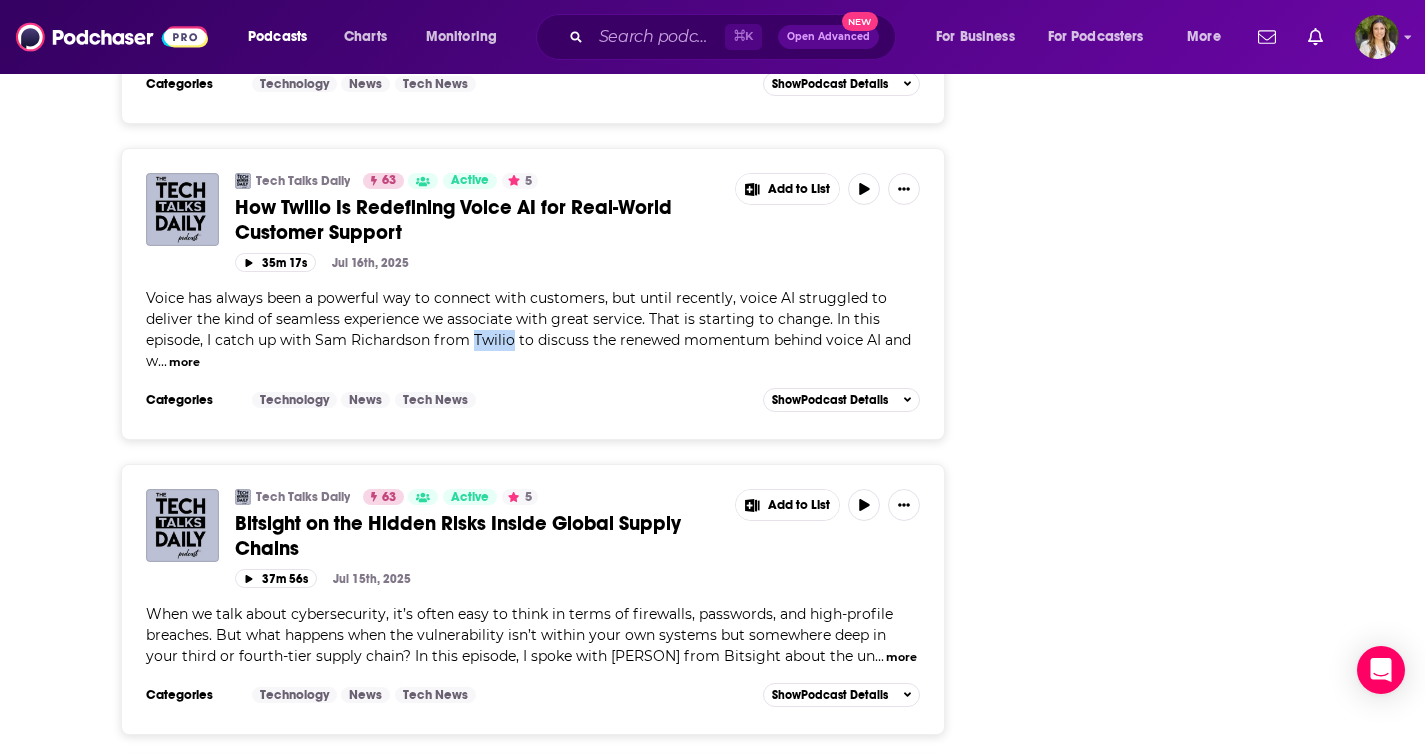 click on "Voice has always been a powerful way to connect with customers, but until recently, voice AI struggled to deliver the kind of seamless experience we associate with great service. That is starting to change. In this episode, I catch up with Sam Richardson from Twilio to discuss the renewed momentum behind voice AI and w" at bounding box center (528, 329) 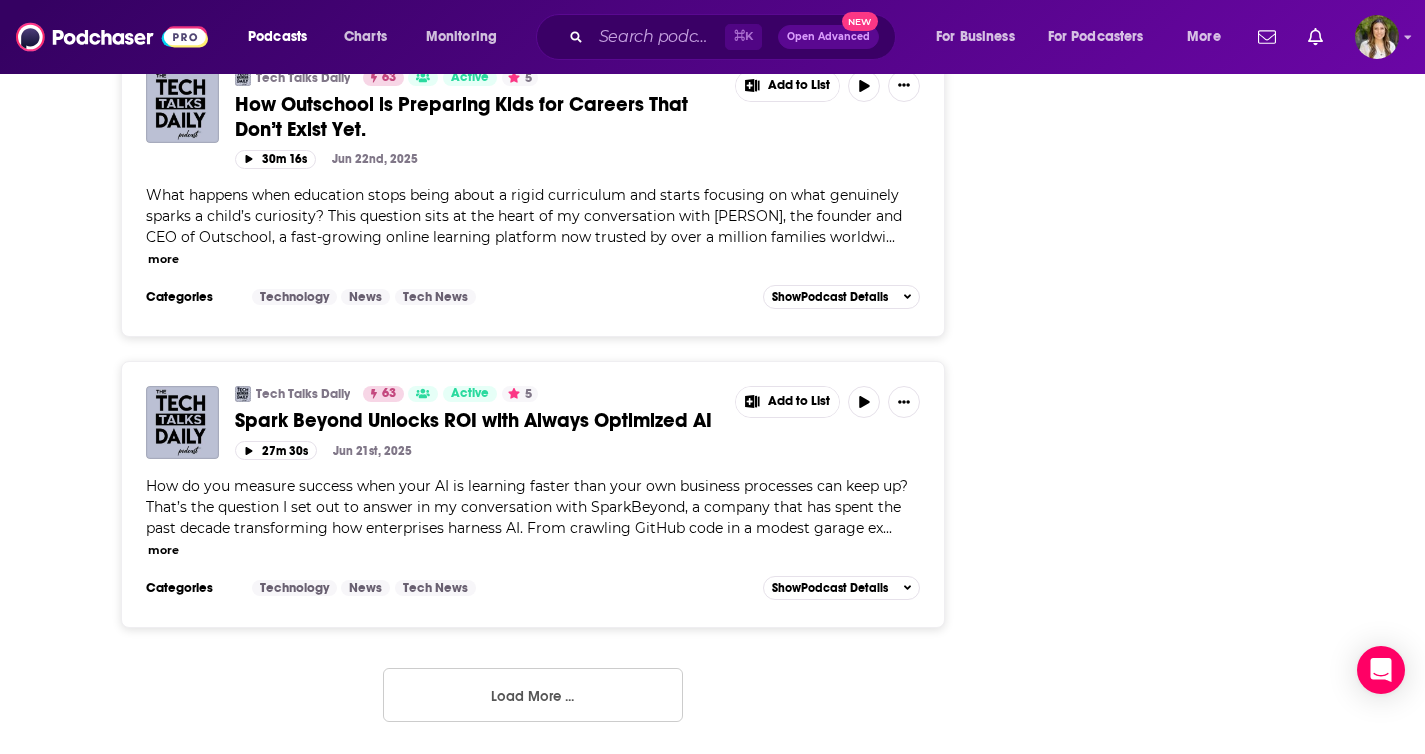 scroll, scrollTop: 15094, scrollLeft: 0, axis: vertical 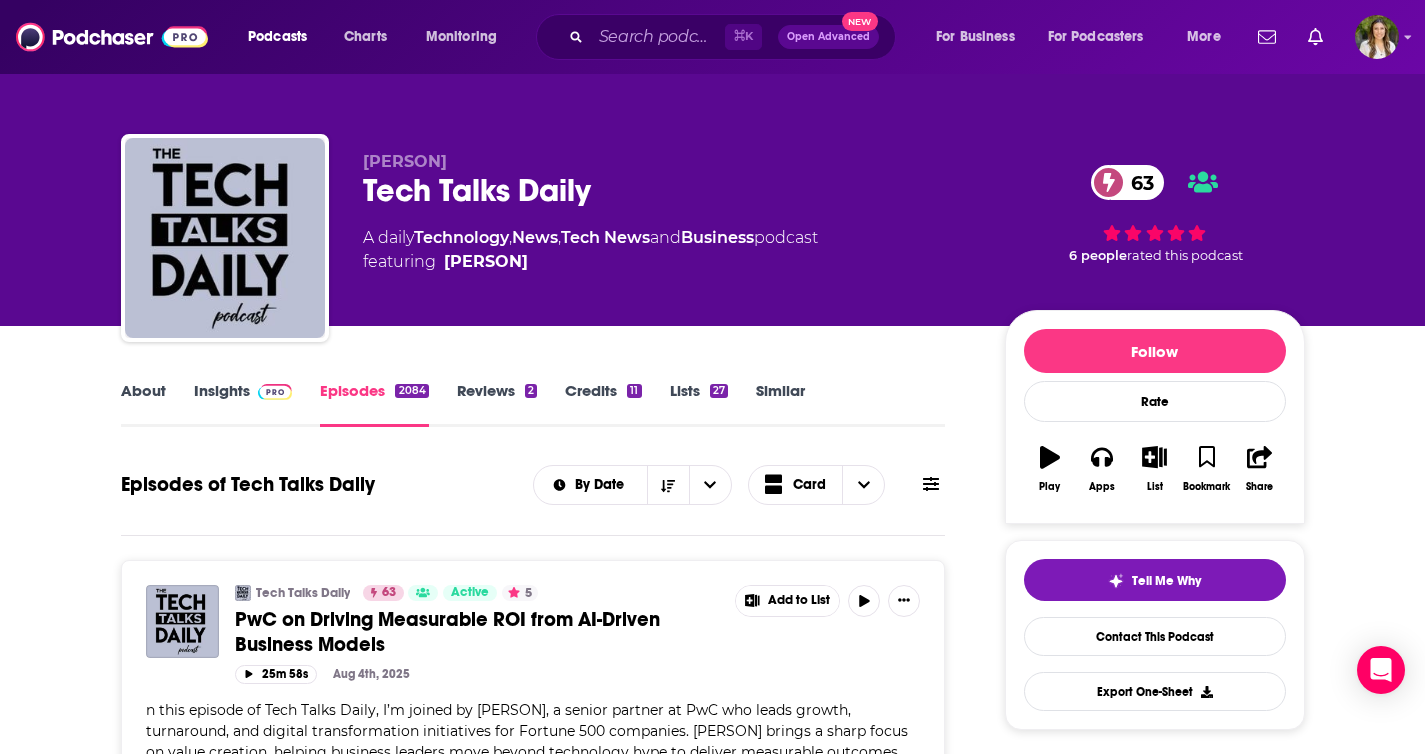 click on "About" at bounding box center [143, 404] 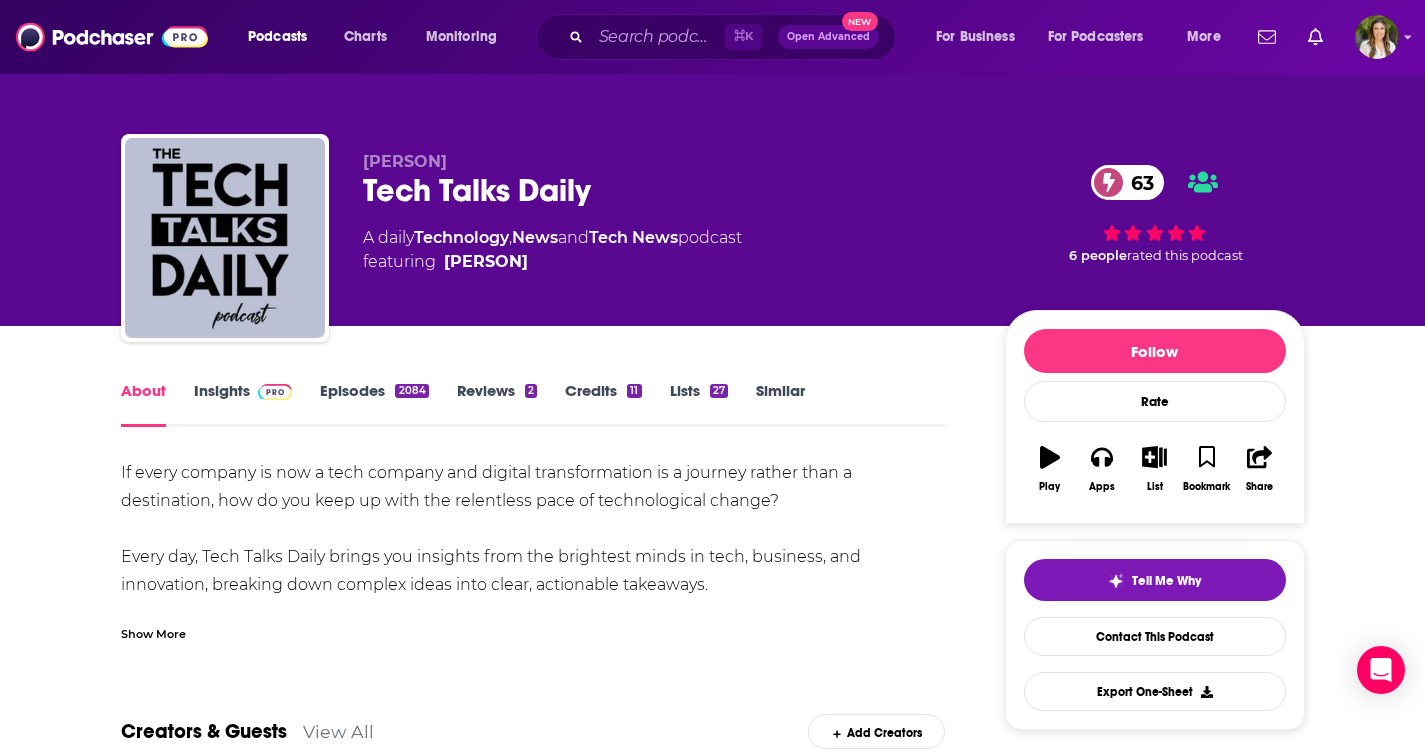 click on "If every company is now a tech company and digital transformation is a journey rather than a destination, how do you keep up with the relentless pace of technological change?
Every day, Tech Talks Daily brings you insights from the brightest minds in tech, business, and innovation, breaking down complex ideas into clear, actionable takeaways.
Hosted by Neil C. Hughes, Tech Talks Daily explores how emerging technologies such as AI, cybersecurity, cloud computing, fintech, quantum computing, Web3, and more are shaping industries and solving real-world challenges in modern businesses.
Through candid conversations with industry leaders, CEOs, Fortune 500 executives, startup founders, and even the occasional celebrity, Tech Talks Daily uncovers the trends driving digital transformation and the strategies behind successful tech adoption. But this isn't just about buzzwords." at bounding box center (533, 851) 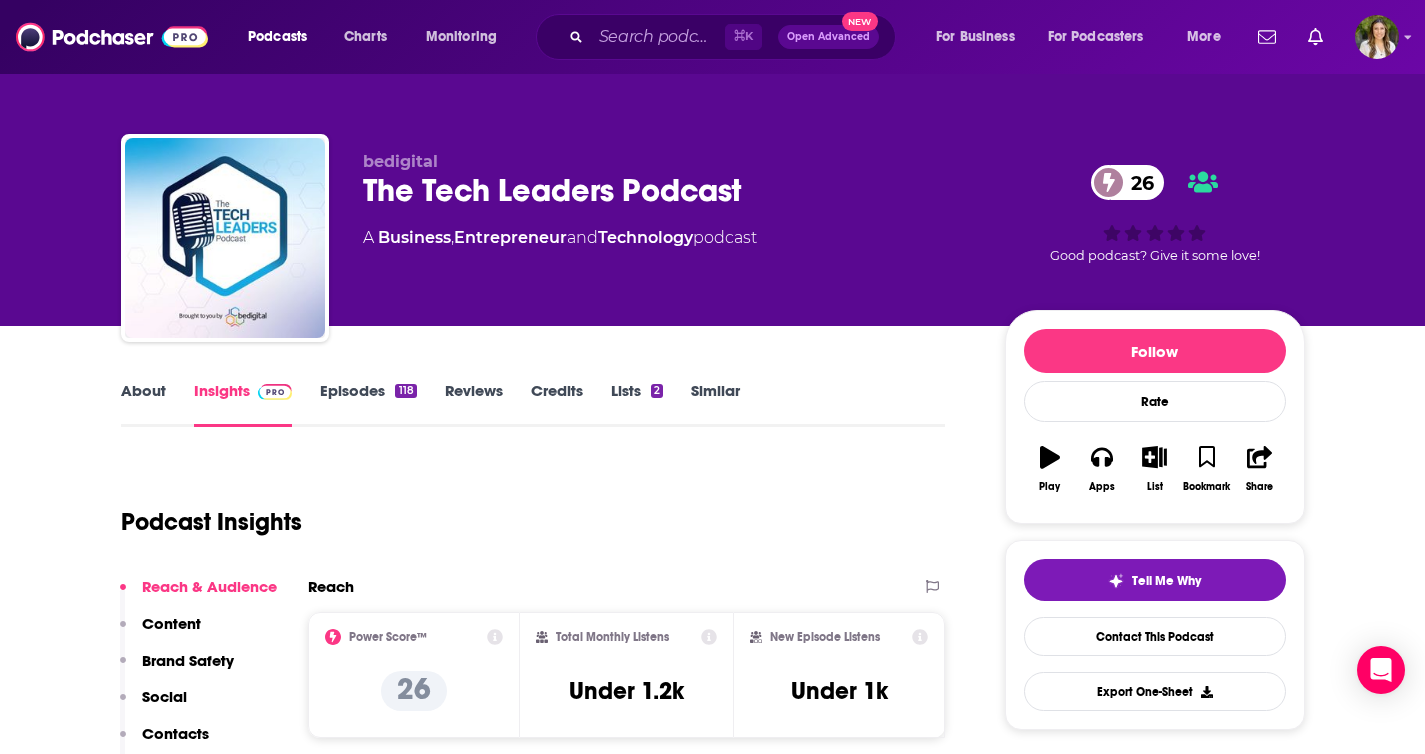 scroll, scrollTop: 0, scrollLeft: 0, axis: both 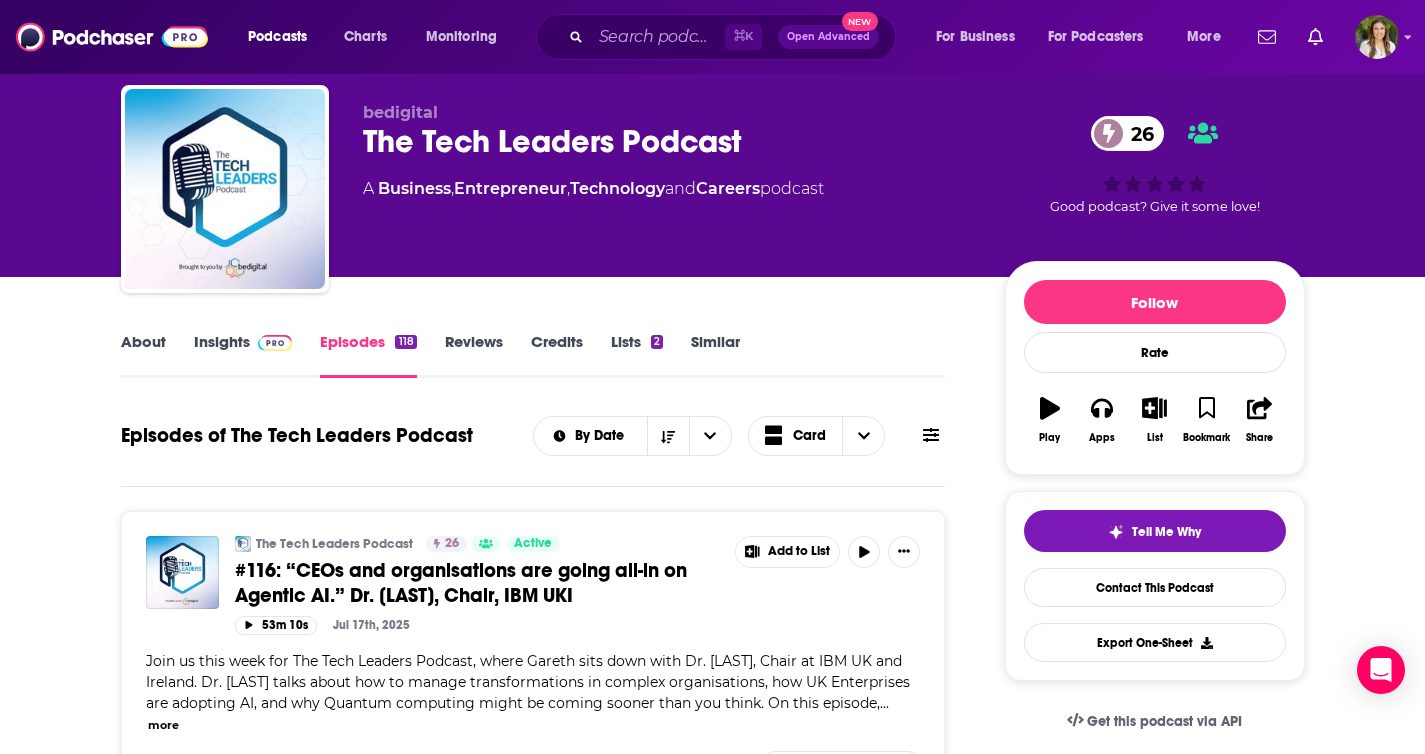 click on "About" at bounding box center (143, 355) 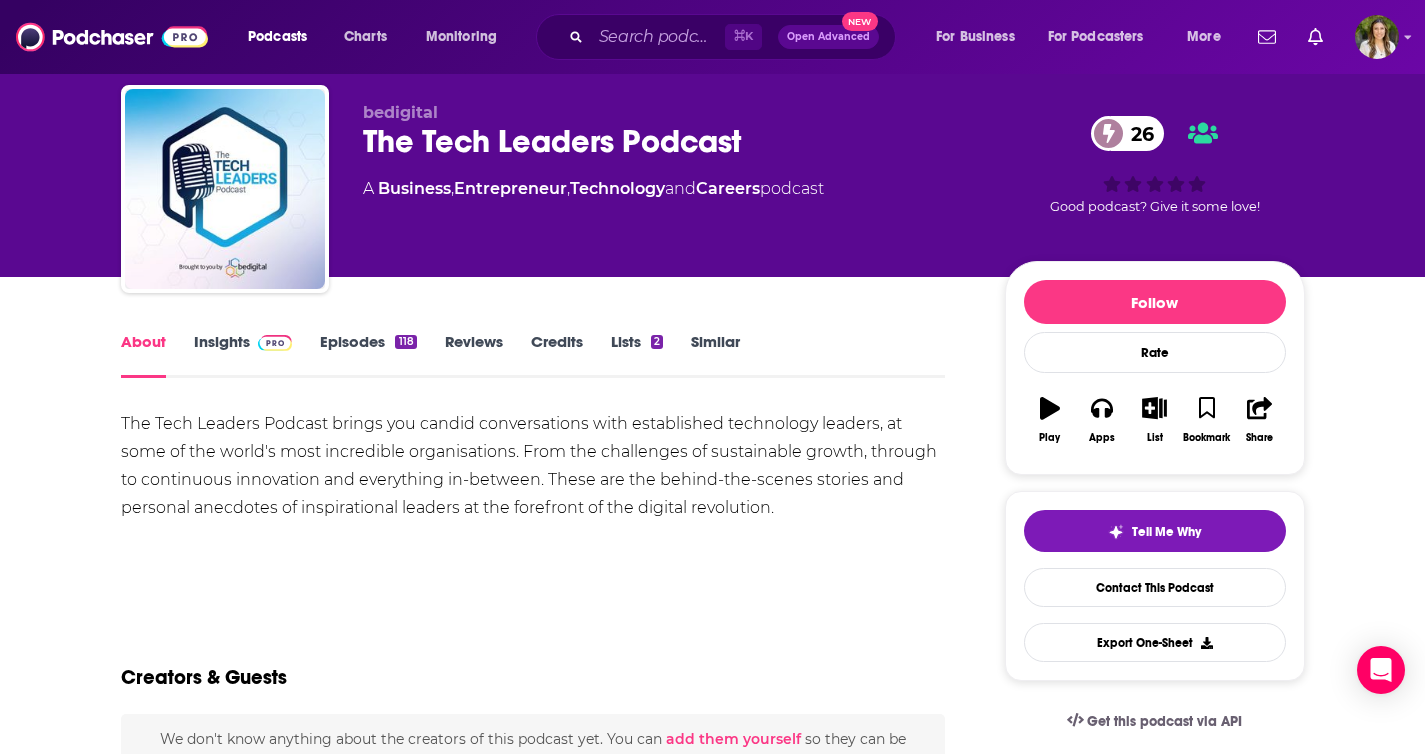scroll, scrollTop: 0, scrollLeft: 0, axis: both 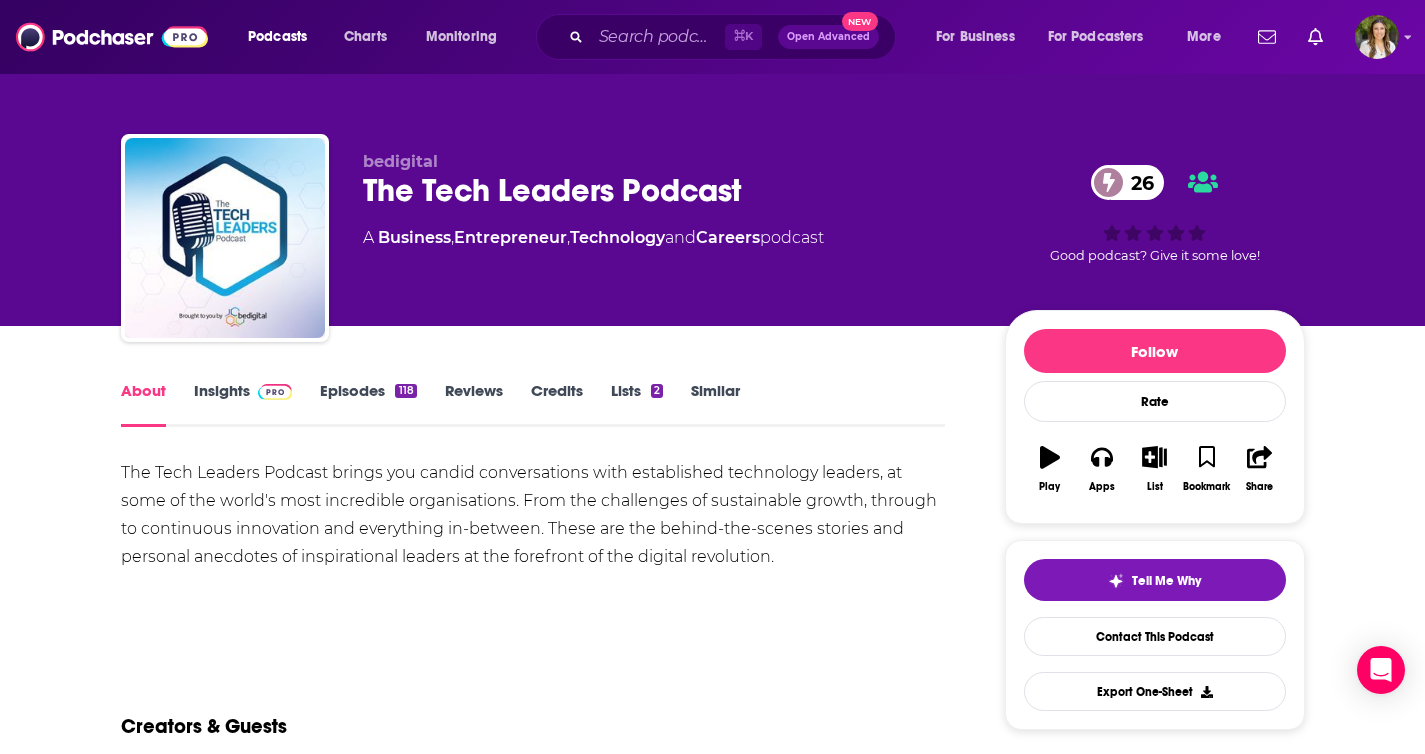 click on "The Tech Leaders Podcast brings you candid conversations with established technology leaders, at some of the world's most incredible organisations. From the challenges of sustainable growth, through to continuous innovation and everything in-between. These are the behind-the-scenes stories and personal anecdotes of inspirational leaders at the forefront of the digital revolution." at bounding box center (533, 515) 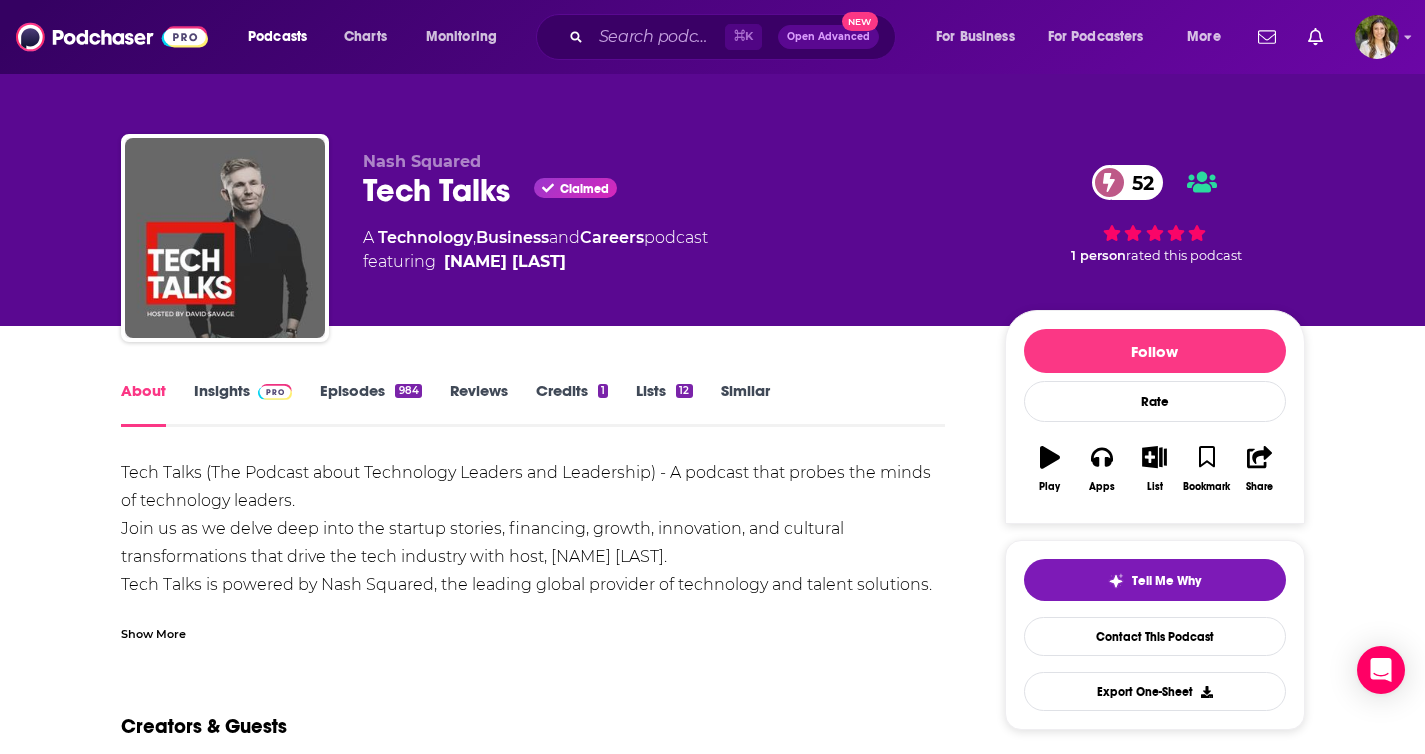 scroll, scrollTop: 0, scrollLeft: 0, axis: both 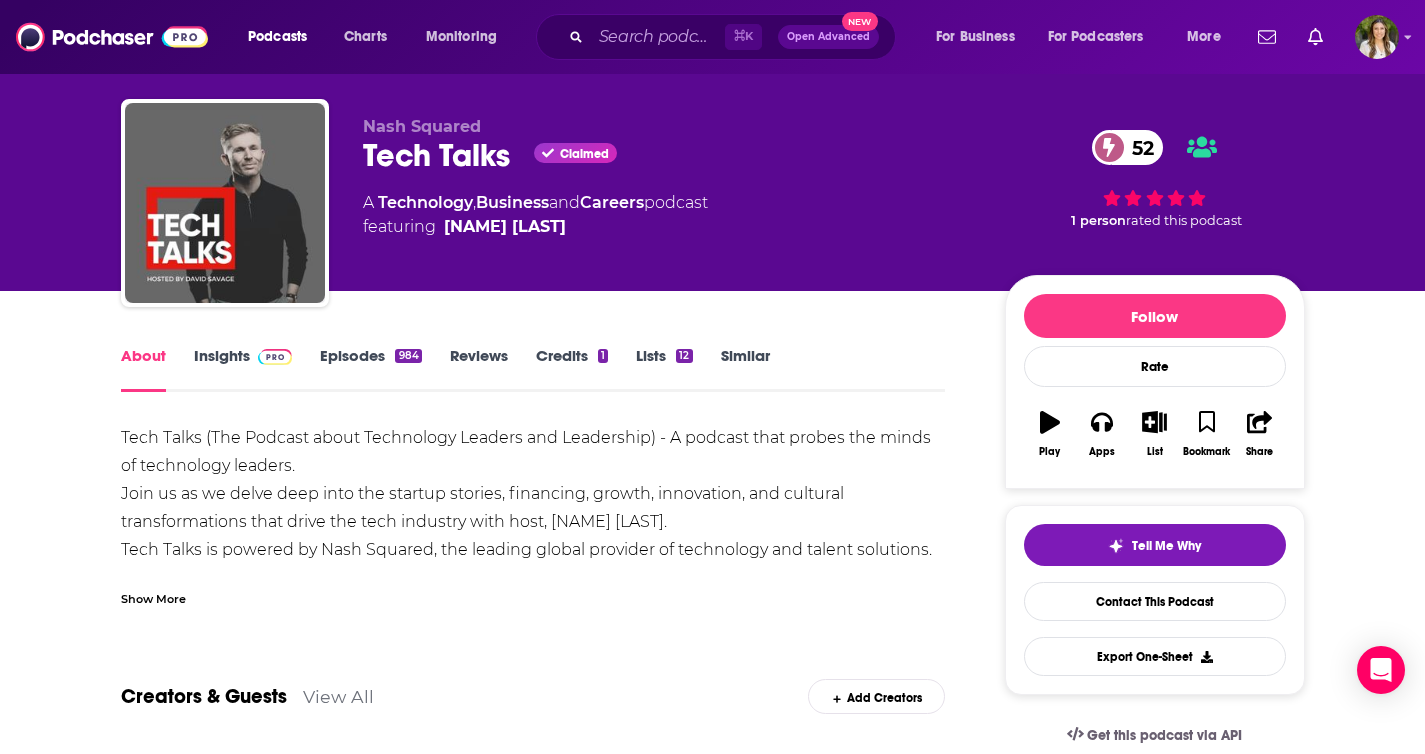click on "Episodes 984" at bounding box center (370, 369) 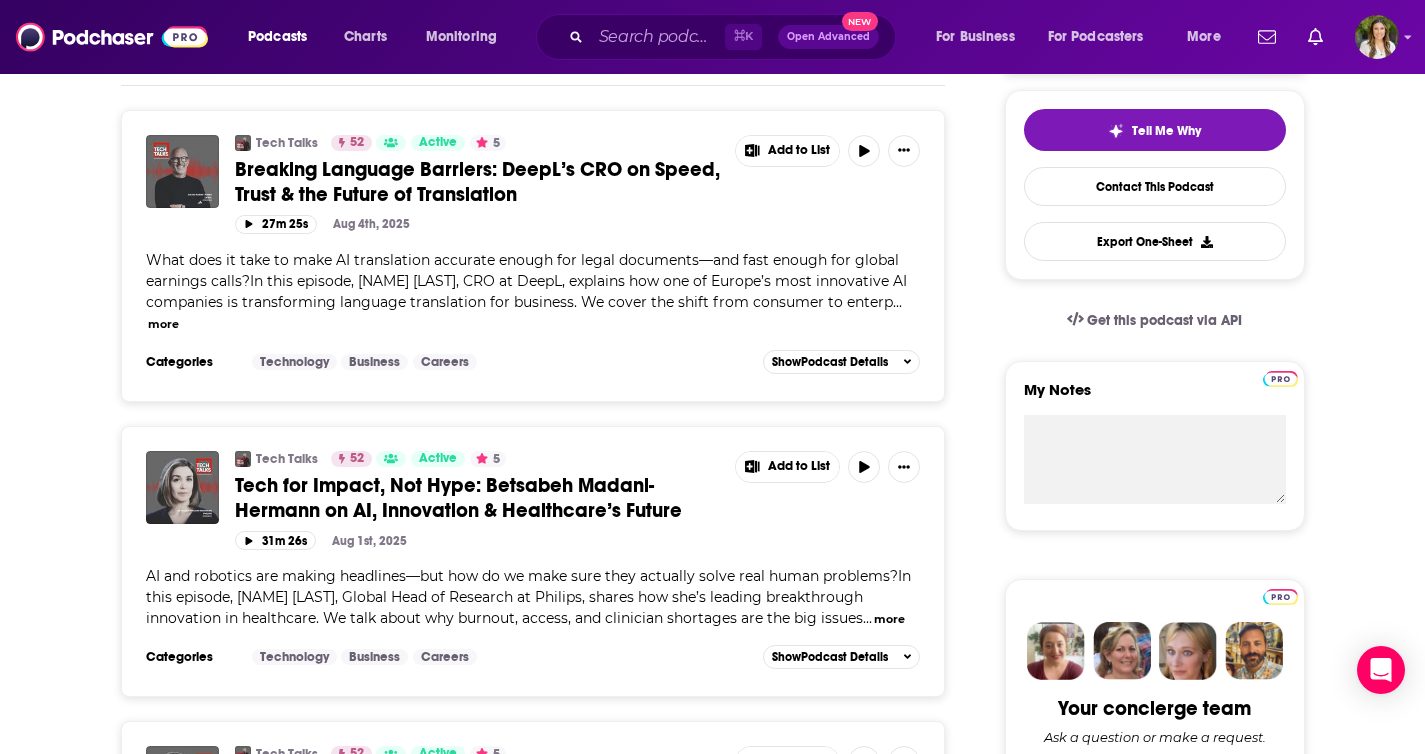 scroll, scrollTop: 0, scrollLeft: 0, axis: both 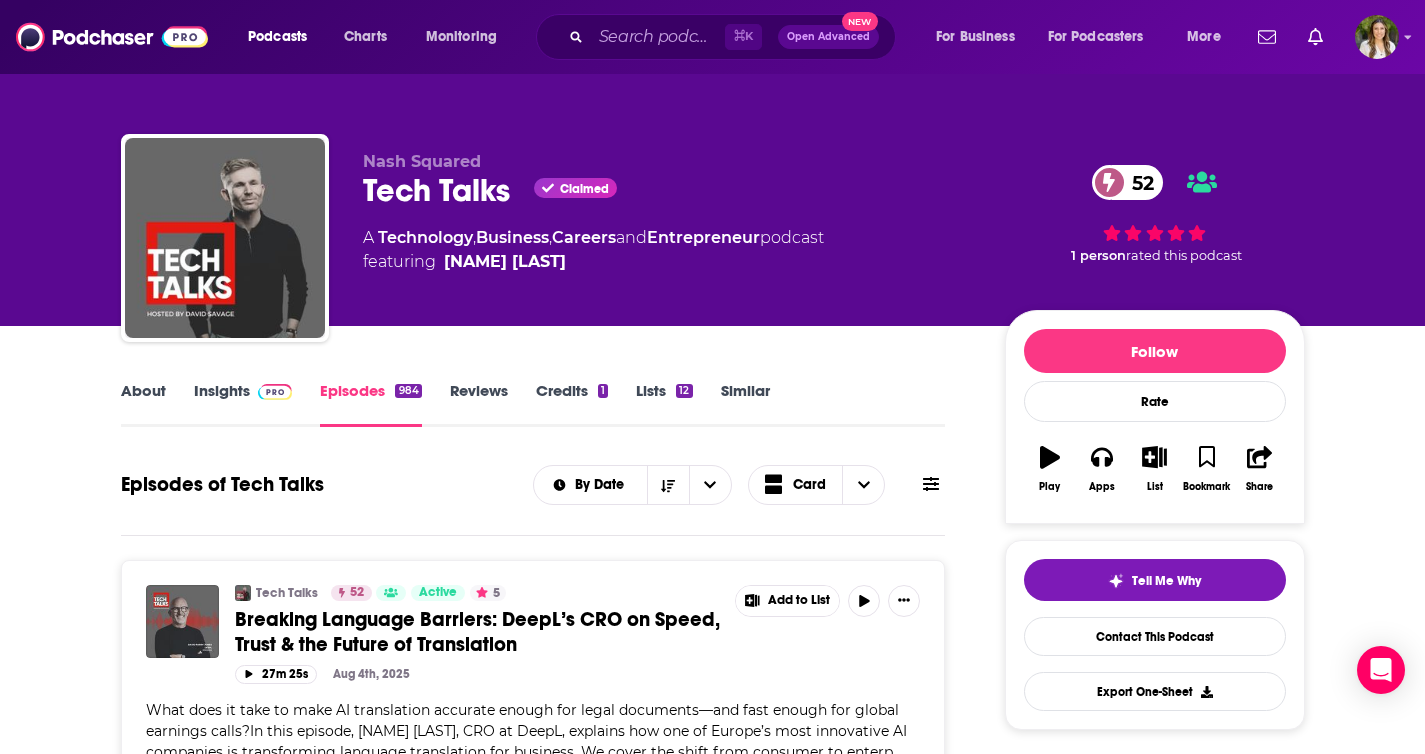 click on "About" at bounding box center (143, 404) 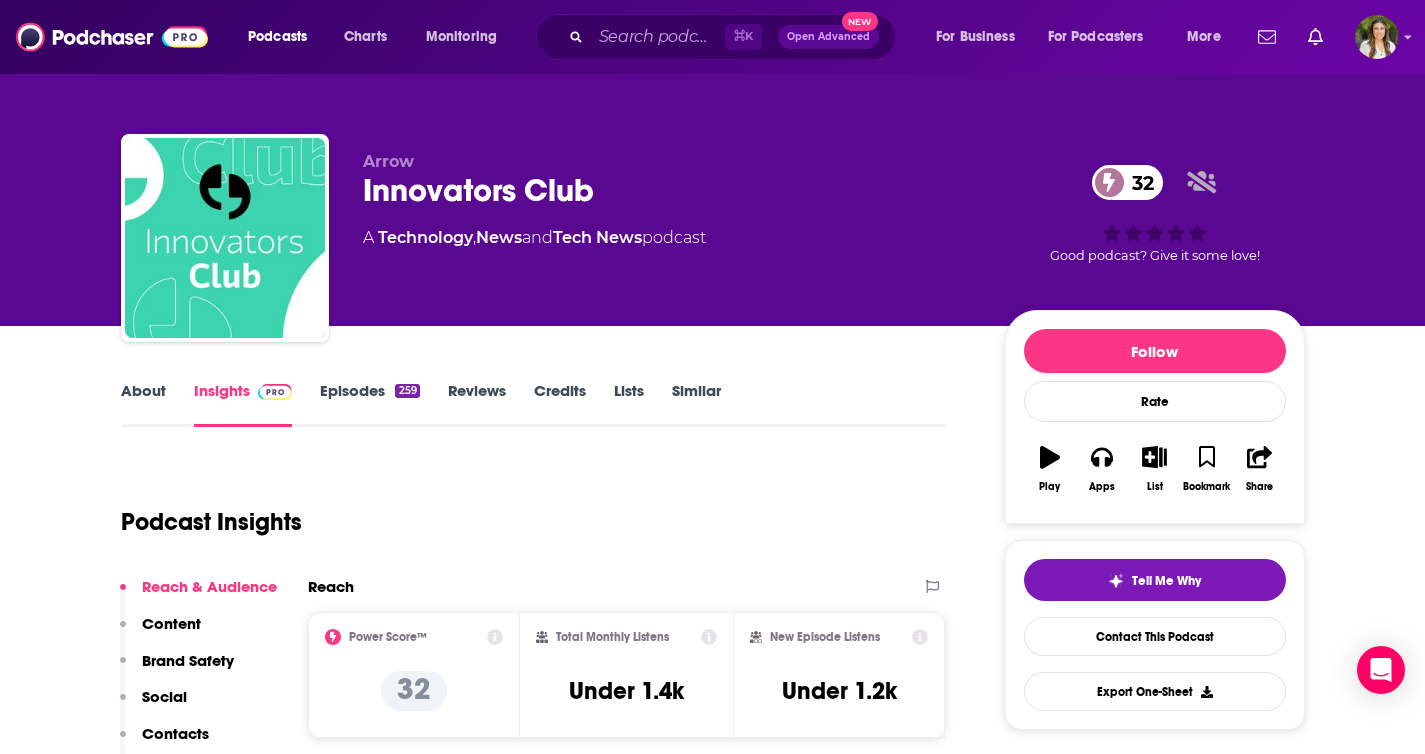 scroll, scrollTop: 0, scrollLeft: 0, axis: both 